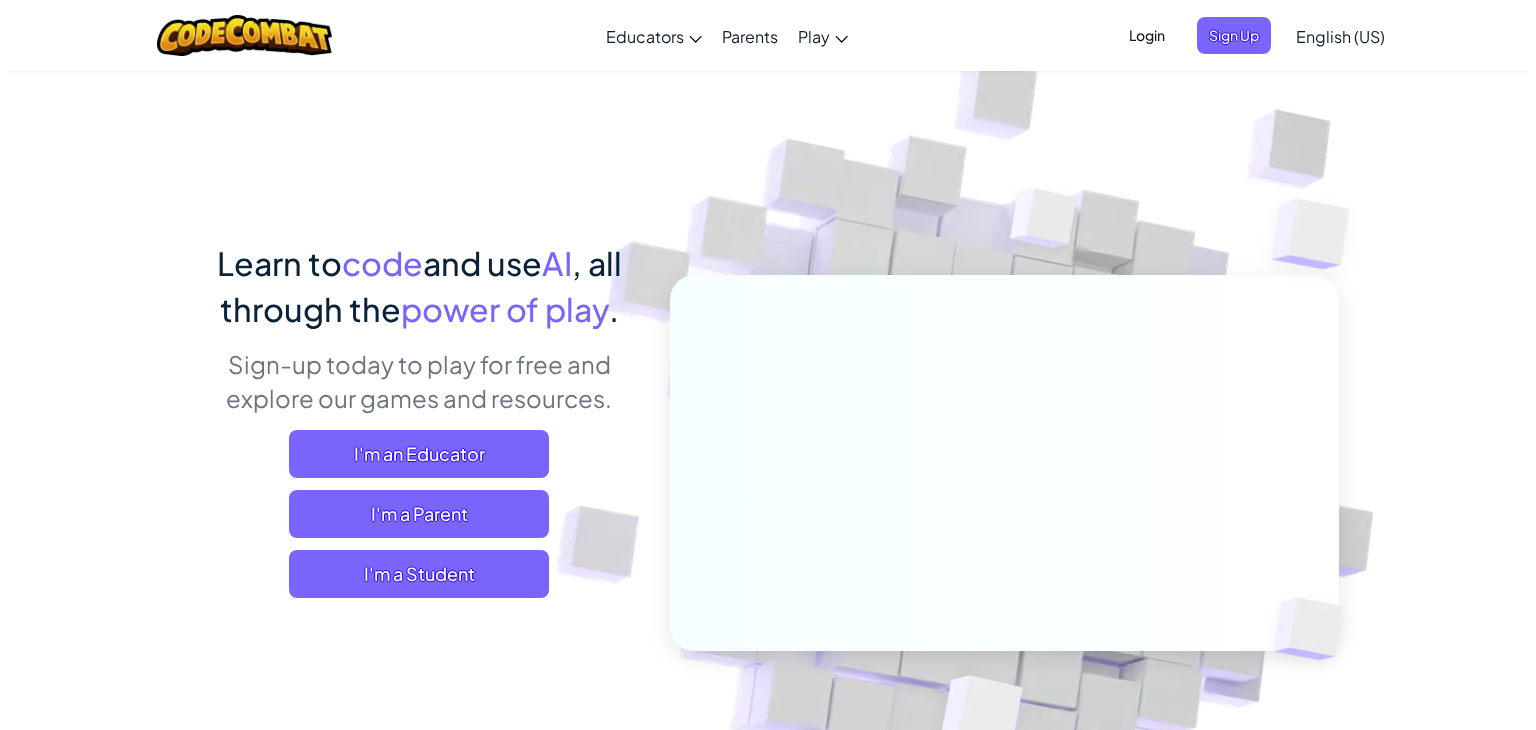 scroll, scrollTop: 0, scrollLeft: 0, axis: both 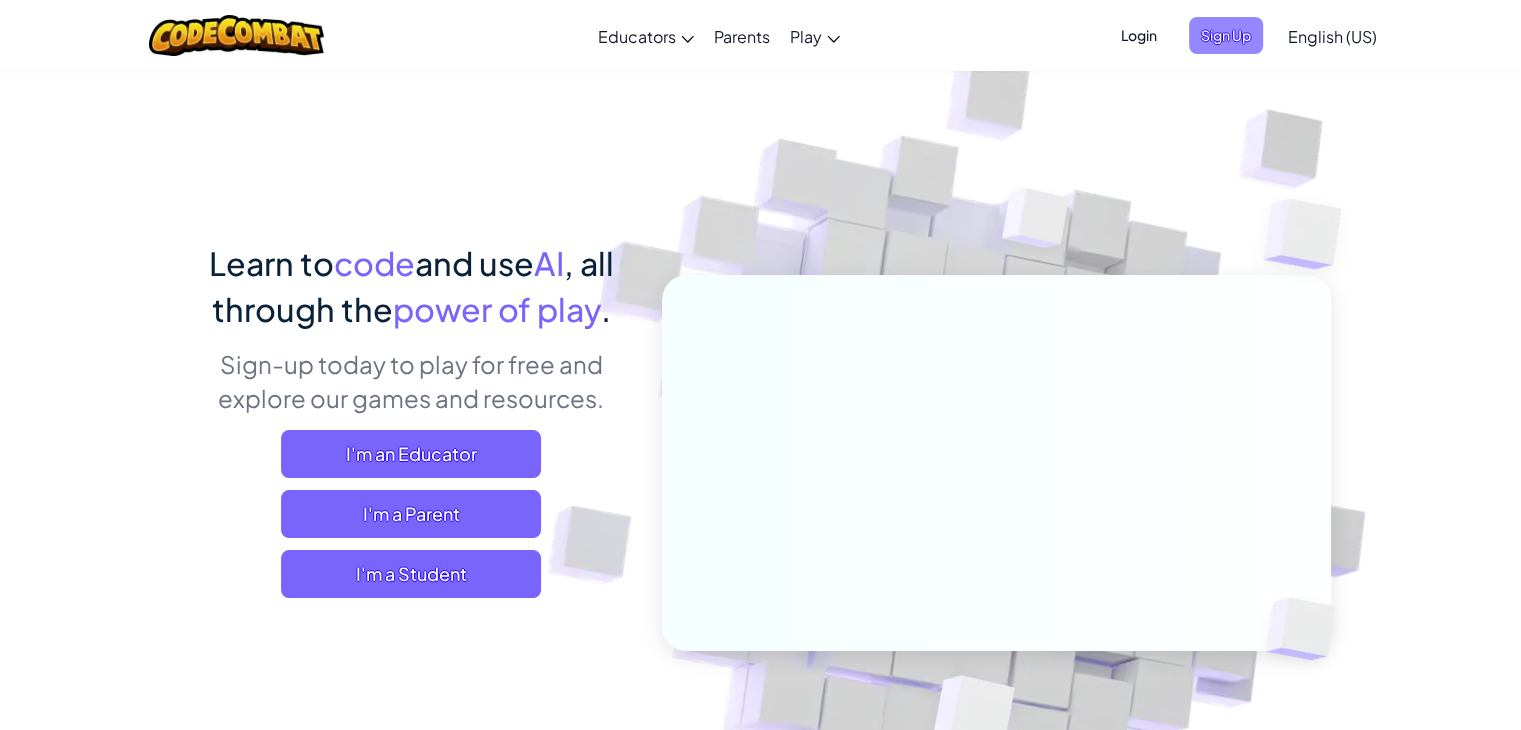 click on "Sign Up" at bounding box center [1226, 35] 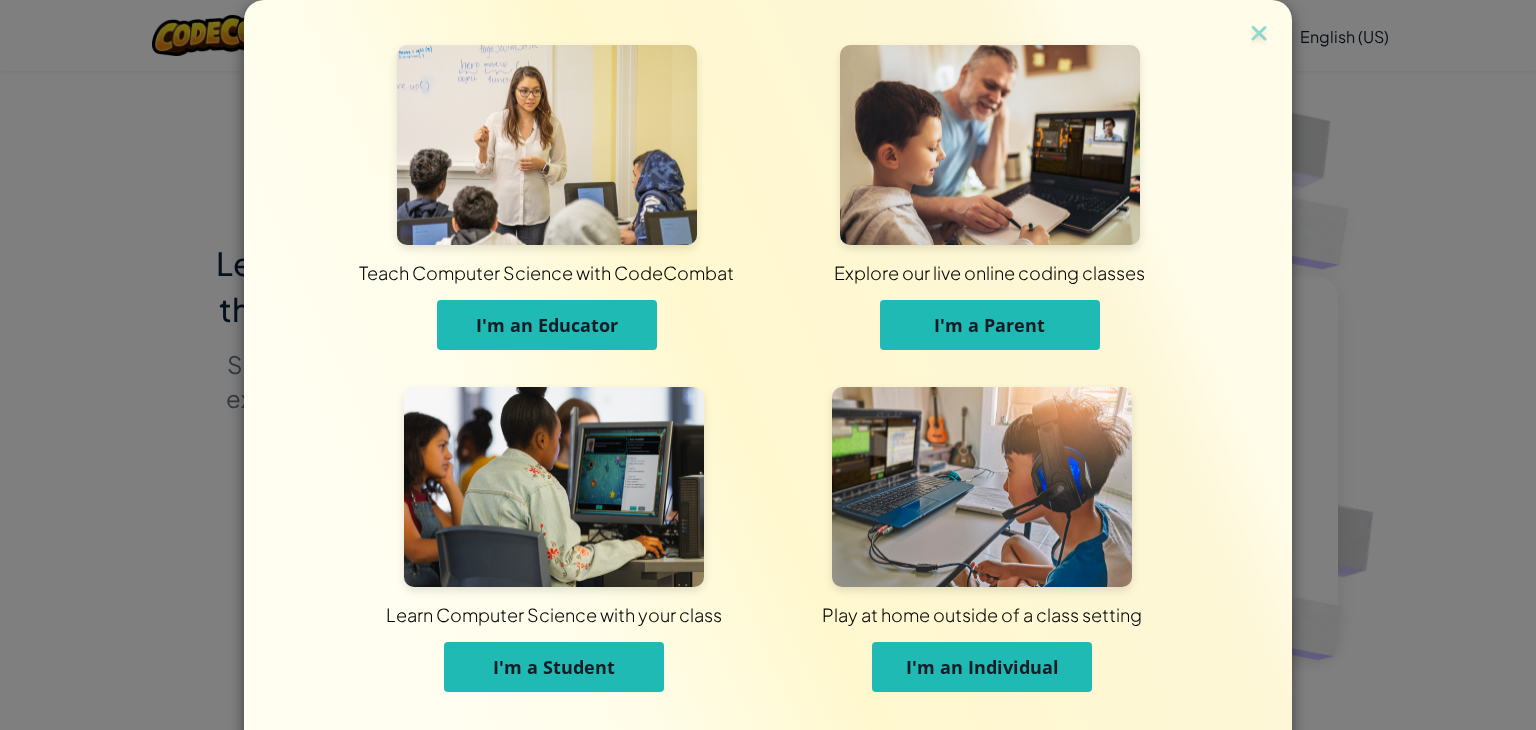 click on "I'm an Individual" at bounding box center [982, 667] 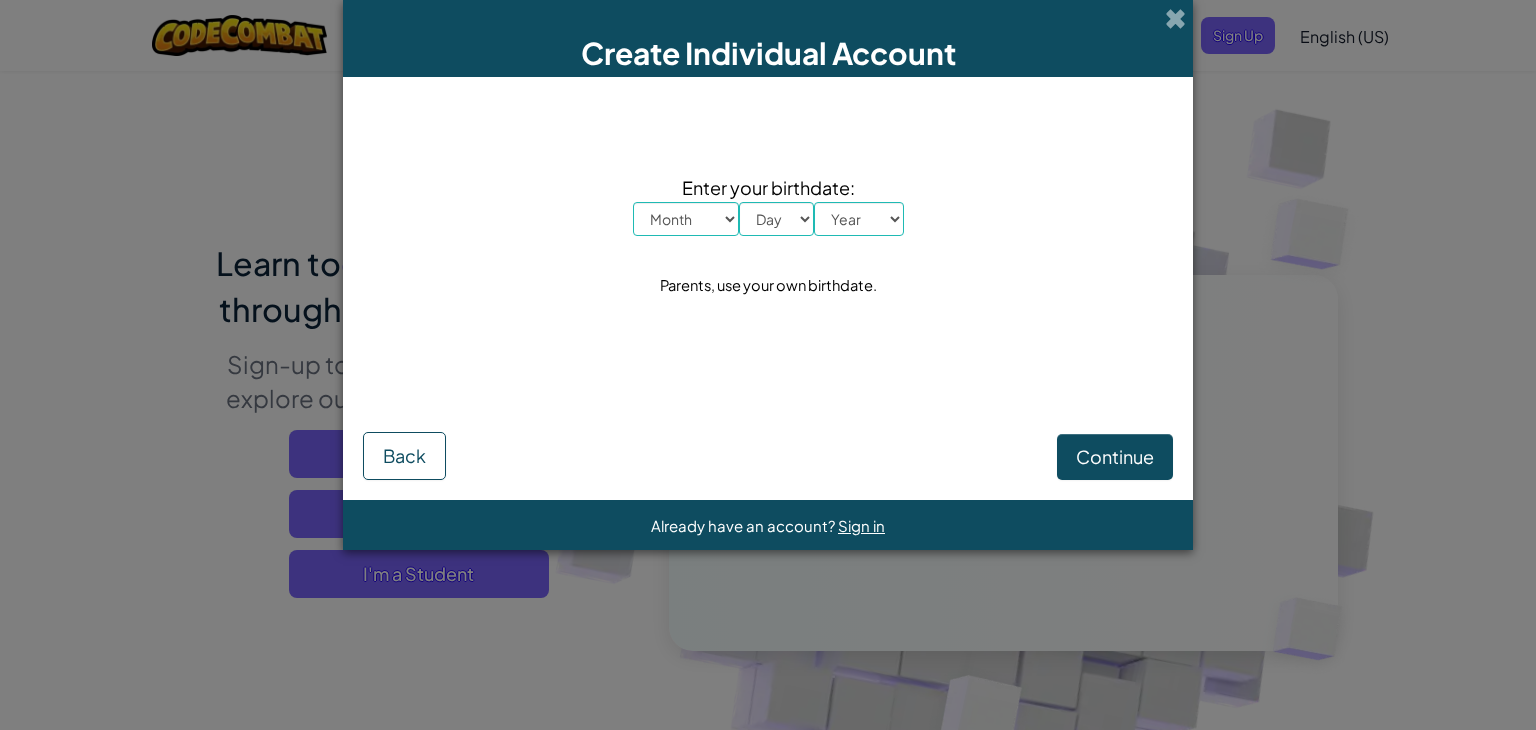 click on "Enter your birthdate: Month January February March April May June July August September October November December Day 1 2 3 4 5 6 7 8 9 10 11 12 13 14 15 16 17 18 19 20 21 22 23 24 25 26 27 28 29 30 31 Year 2025 2024 2023 2022 2021 2020 2019 2018 2017 2016 2015 2014 2013 2012 2011 2010 2009 2008 2007 2006 2005 2004 2003 2002 2001 2000 1999 1998 1997 1996 1995 1994 1993 1992 1991 1990 1989 1988 1987 1986 1985 1984 1983 1982 1981 1980 1979 1978 1977 1976 1975 1974 1973 1972 1971 1970 1969 1968 1967 1966 1965 1964 1963 1962 1961 1960 1959 1958 1957 1956 1955 1954 1953 1952 1951 1950 1949 1948 1947 1946 1945 1944 1943 1942 1941 1940 1939 1938 1937 1936 1935 1934 1933 1932 1931 1930 1929 1928 1927 1926 Parents, use your own birthdate." at bounding box center [768, 236] 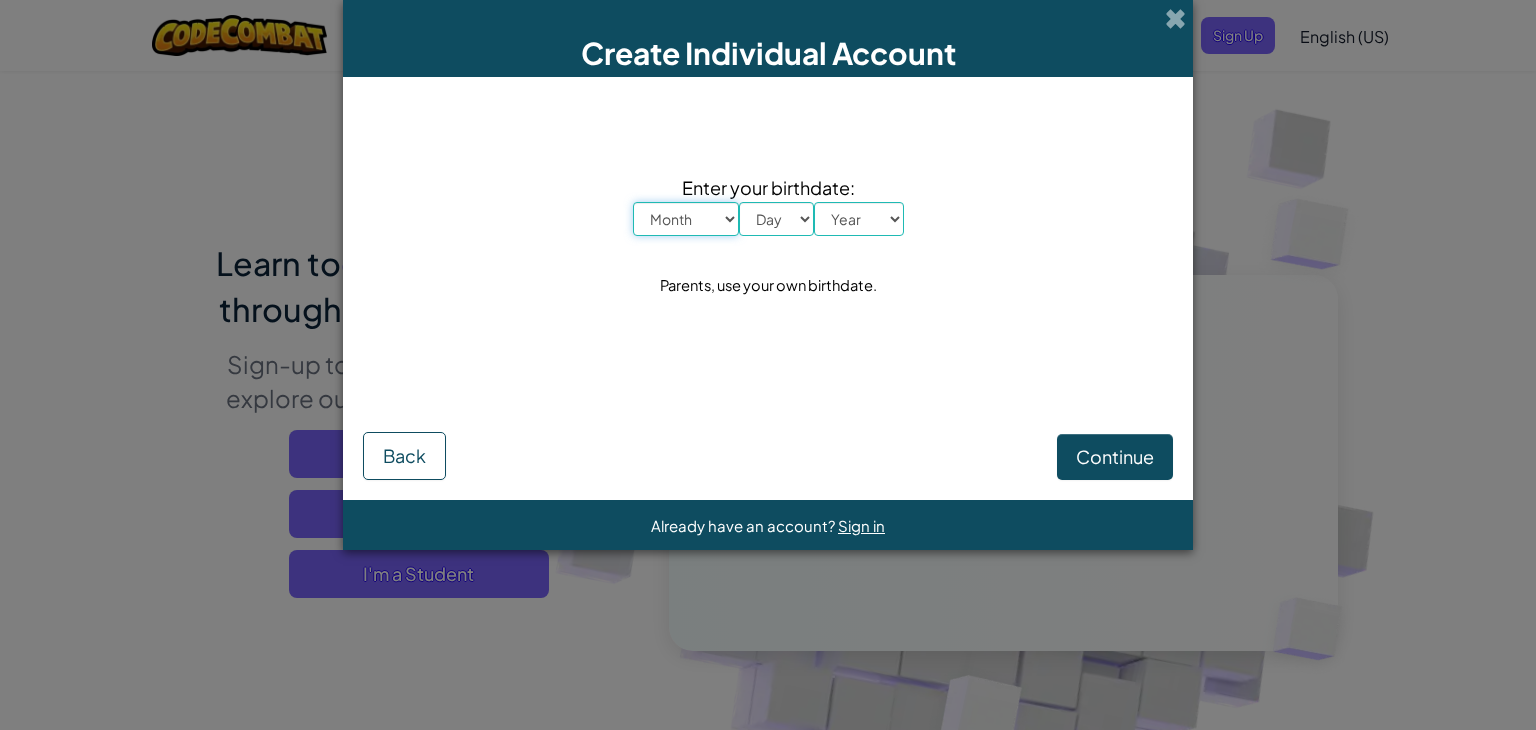 click on "Month January February March April May June July August September October November December" at bounding box center (686, 219) 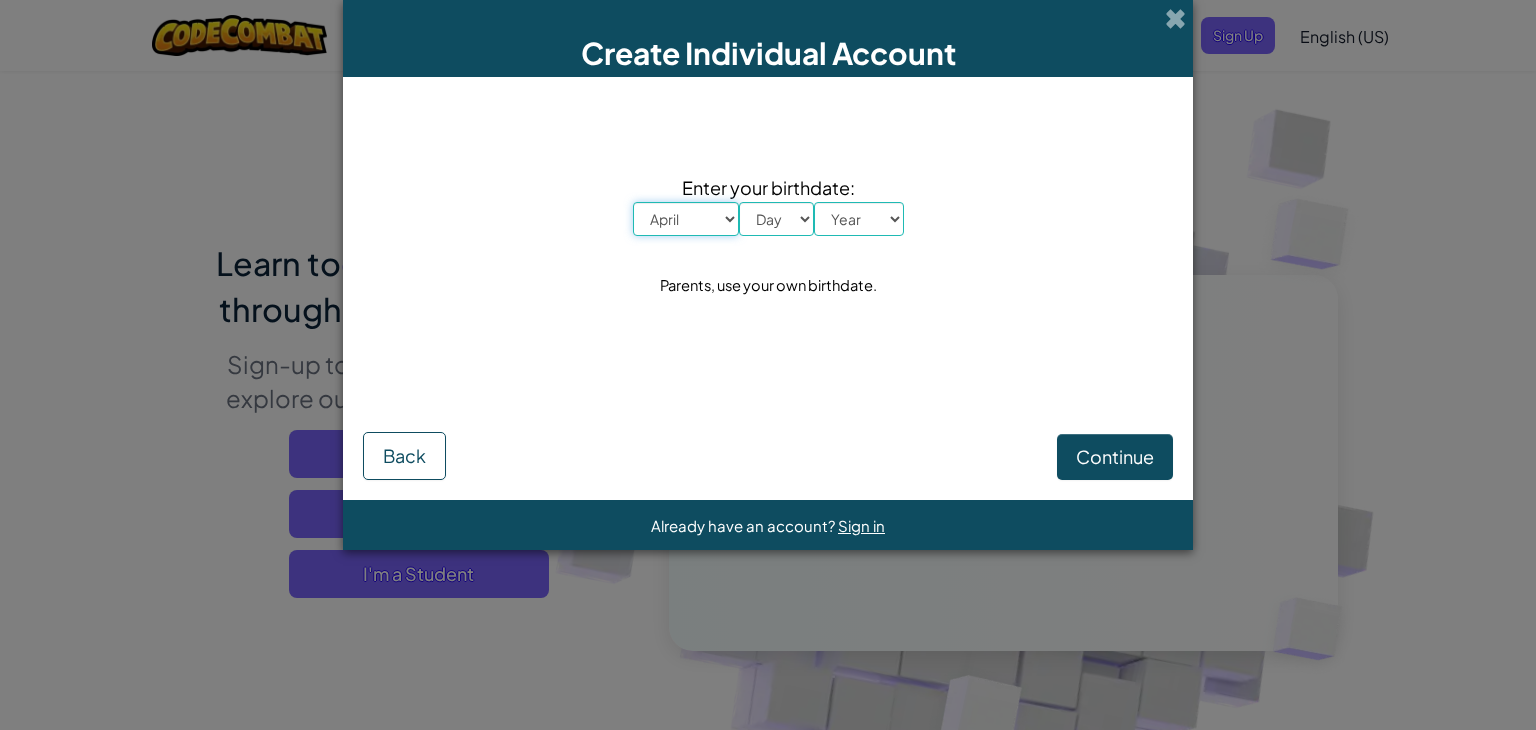 click on "Month January February March April May June July August September October November December" at bounding box center (686, 219) 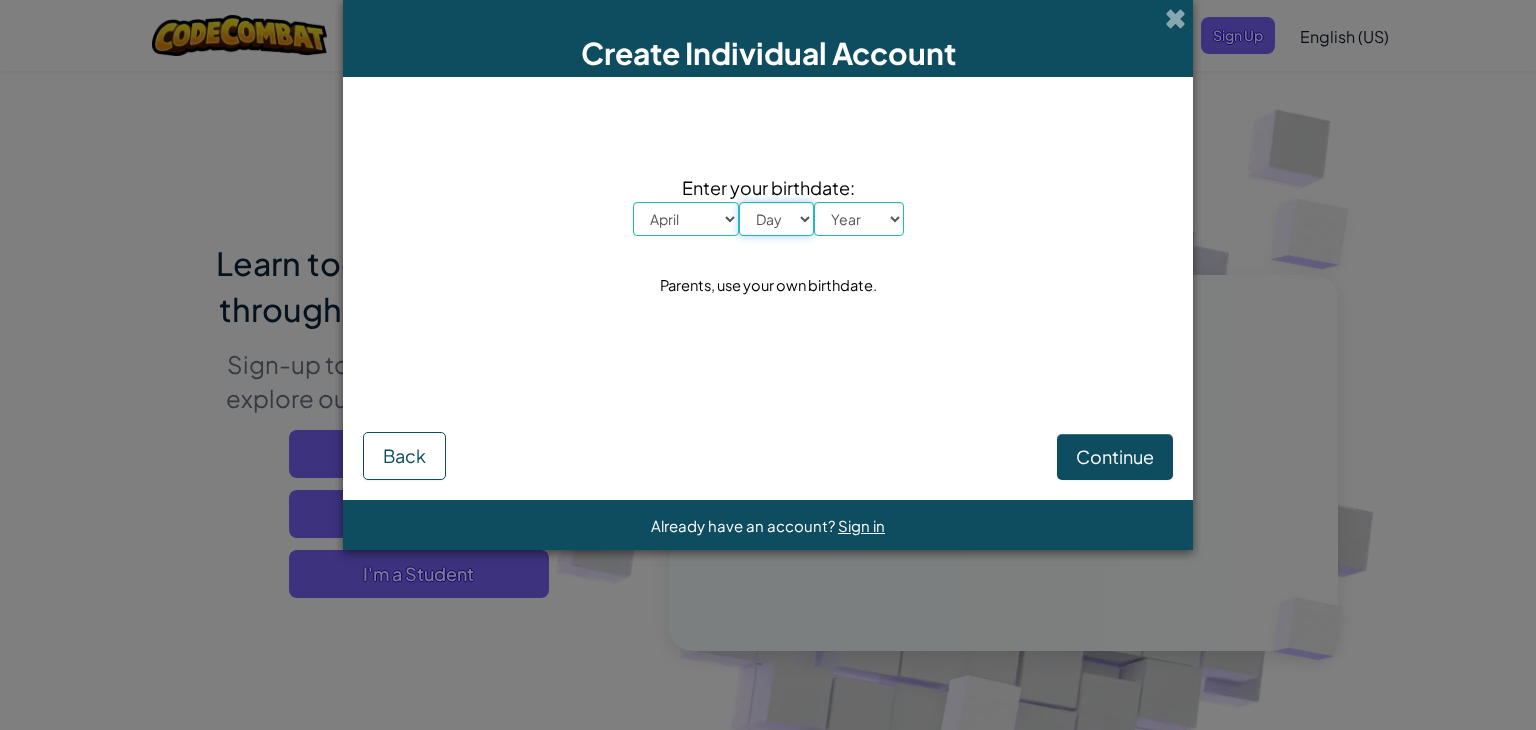 drag, startPoint x: 761, startPoint y: 218, endPoint x: 732, endPoint y: 425, distance: 209.02153 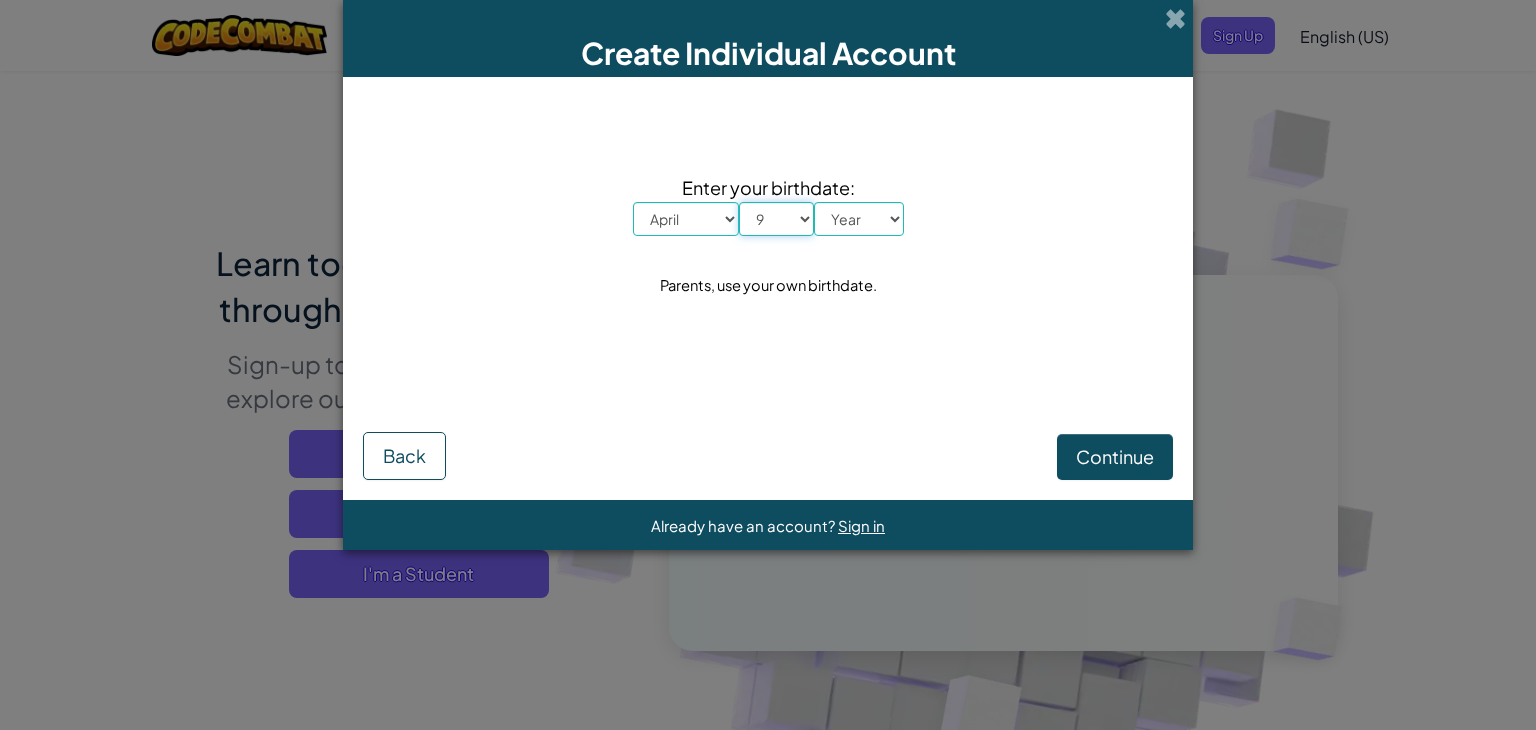 click on "Day 1 2 3 4 5 6 7 8 9 10 11 12 13 14 15 16 17 18 19 20 21 22 23 24 25 26 27 28 29 30 31" at bounding box center [776, 219] 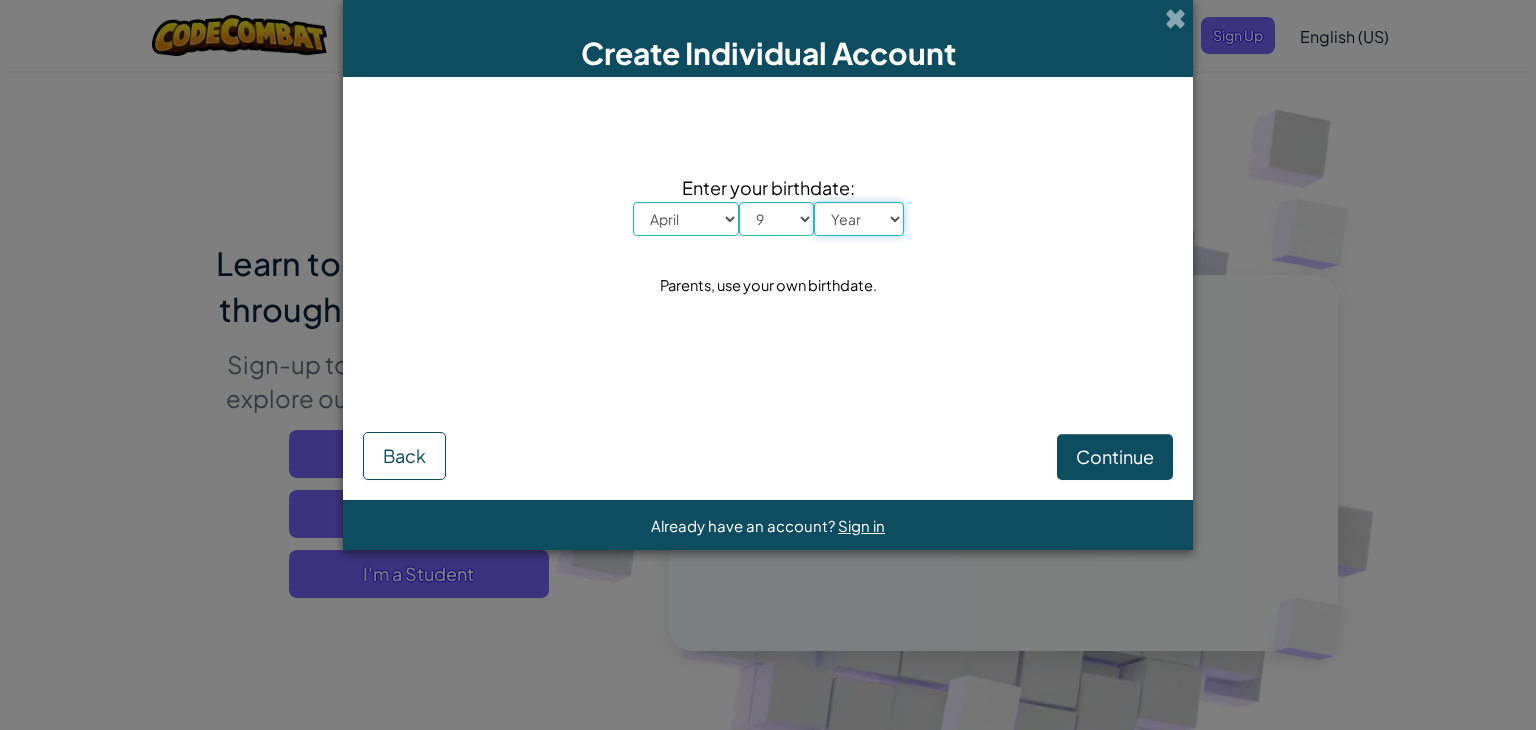 click on "Year 2025 2024 2023 2022 2021 2020 2019 2018 2017 2016 2015 2014 2013 2012 2011 2010 2009 2008 2007 2006 2005 2004 2003 2002 2001 2000 1999 1998 1997 1996 1995 1994 1993 1992 1991 1990 1989 1988 1987 1986 1985 1984 1983 1982 1981 1980 1979 1978 1977 1976 1975 1974 1973 1972 1971 1970 1969 1968 1967 1966 1965 1964 1963 1962 1961 1960 1959 1958 1957 1956 1955 1954 1953 1952 1951 1950 1949 1948 1947 1946 1945 1944 1943 1942 1941 1940 1939 1938 1937 1936 1935 1934 1933 1932 1931 1930 1929 1928 1927 1926" at bounding box center [859, 219] 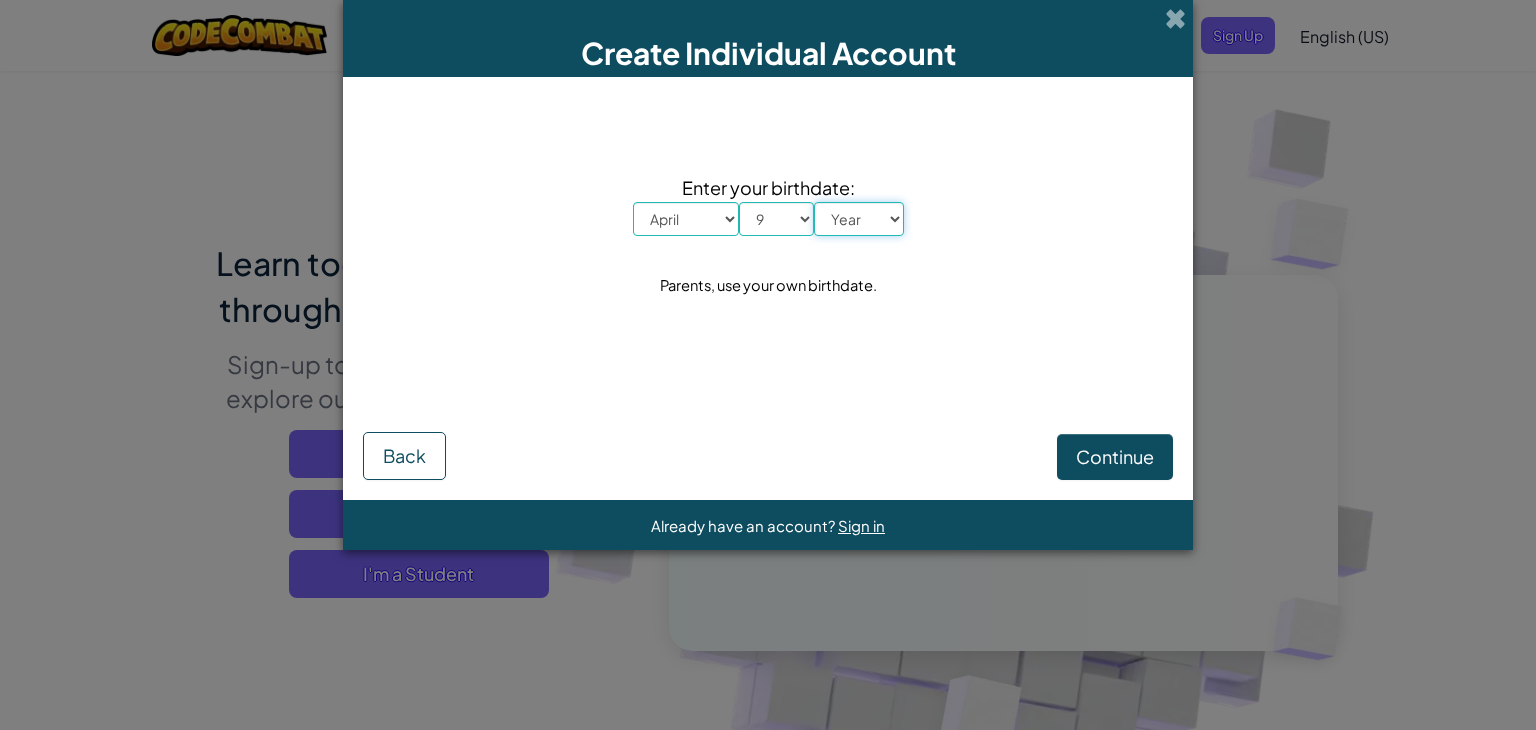 select on "2011" 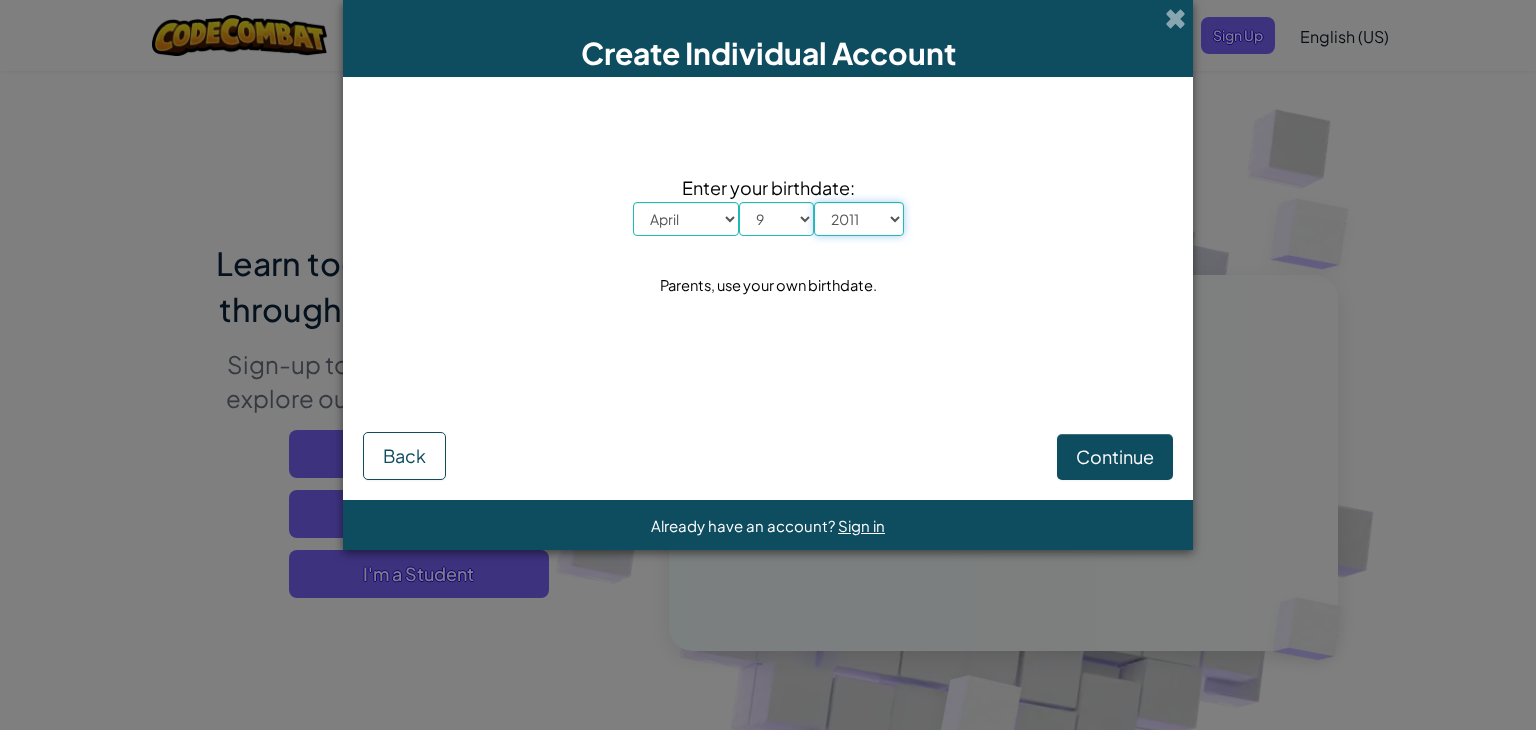 click on "Year 2025 2024 2023 2022 2021 2020 2019 2018 2017 2016 2015 2014 2013 2012 2011 2010 2009 2008 2007 2006 2005 2004 2003 2002 2001 2000 1999 1998 1997 1996 1995 1994 1993 1992 1991 1990 1989 1988 1987 1986 1985 1984 1983 1982 1981 1980 1979 1978 1977 1976 1975 1974 1973 1972 1971 1970 1969 1968 1967 1966 1965 1964 1963 1962 1961 1960 1959 1958 1957 1956 1955 1954 1953 1952 1951 1950 1949 1948 1947 1946 1945 1944 1943 1942 1941 1940 1939 1938 1937 1936 1935 1934 1933 1932 1931 1930 1929 1928 1927 1926" at bounding box center [859, 219] 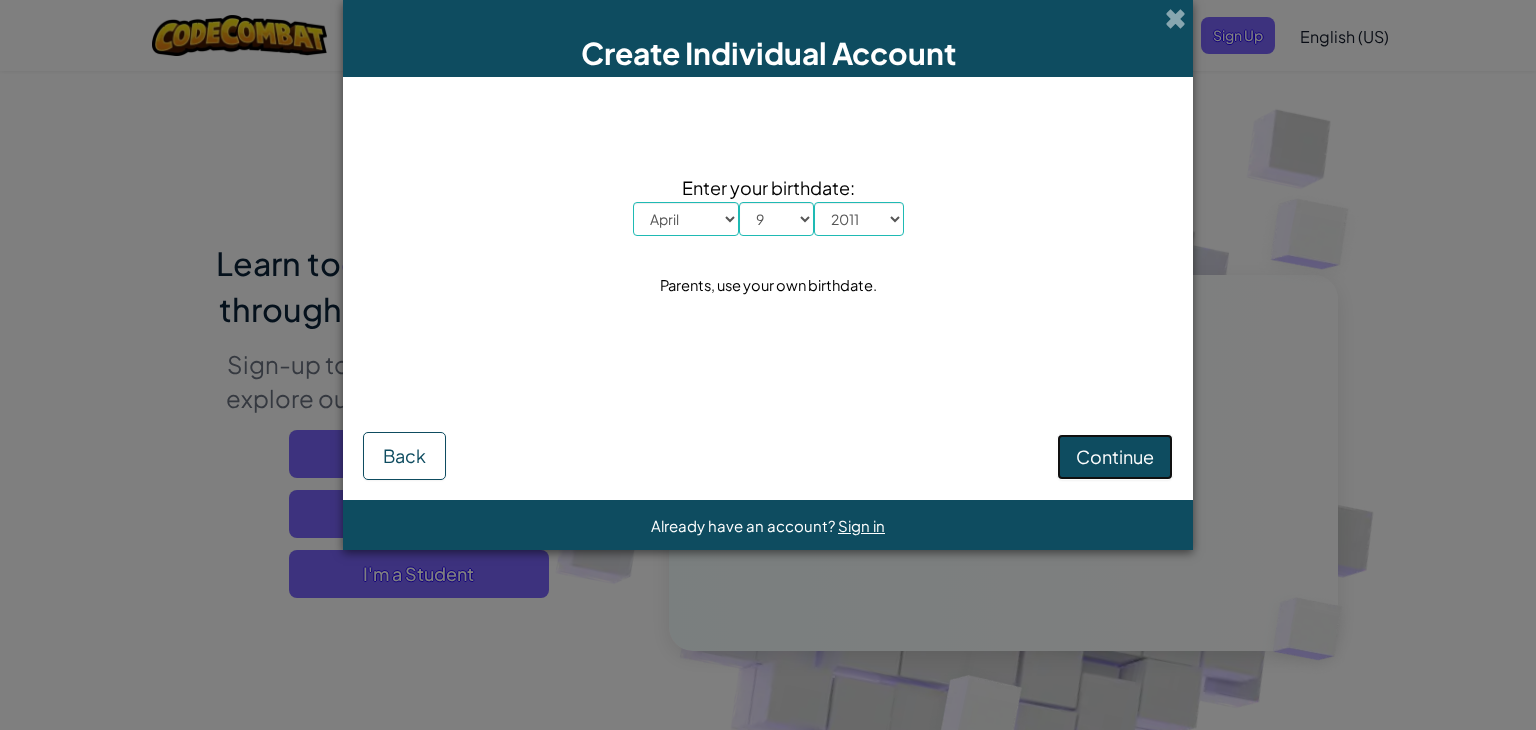 click on "Continue" at bounding box center [1115, 456] 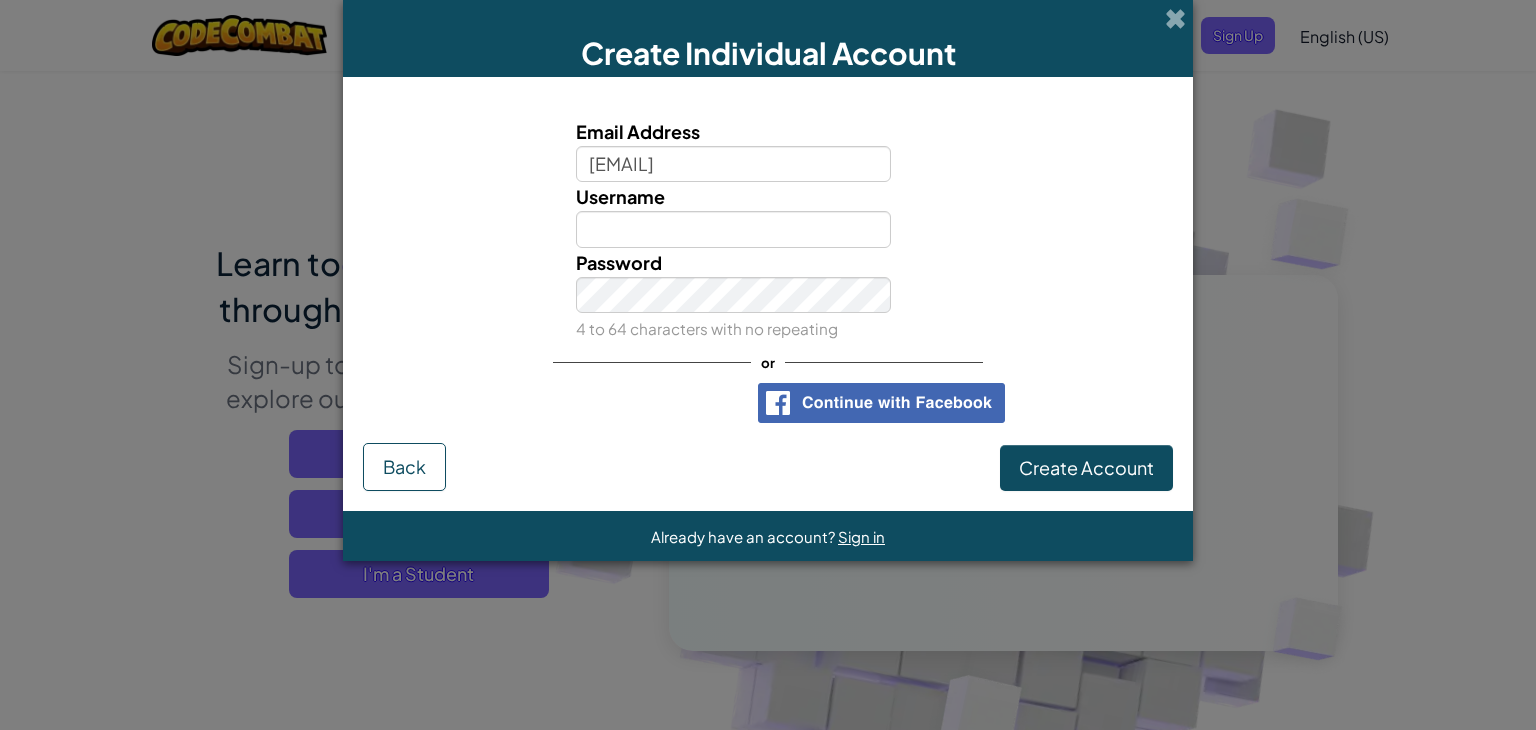 scroll, scrollTop: 0, scrollLeft: 26, axis: horizontal 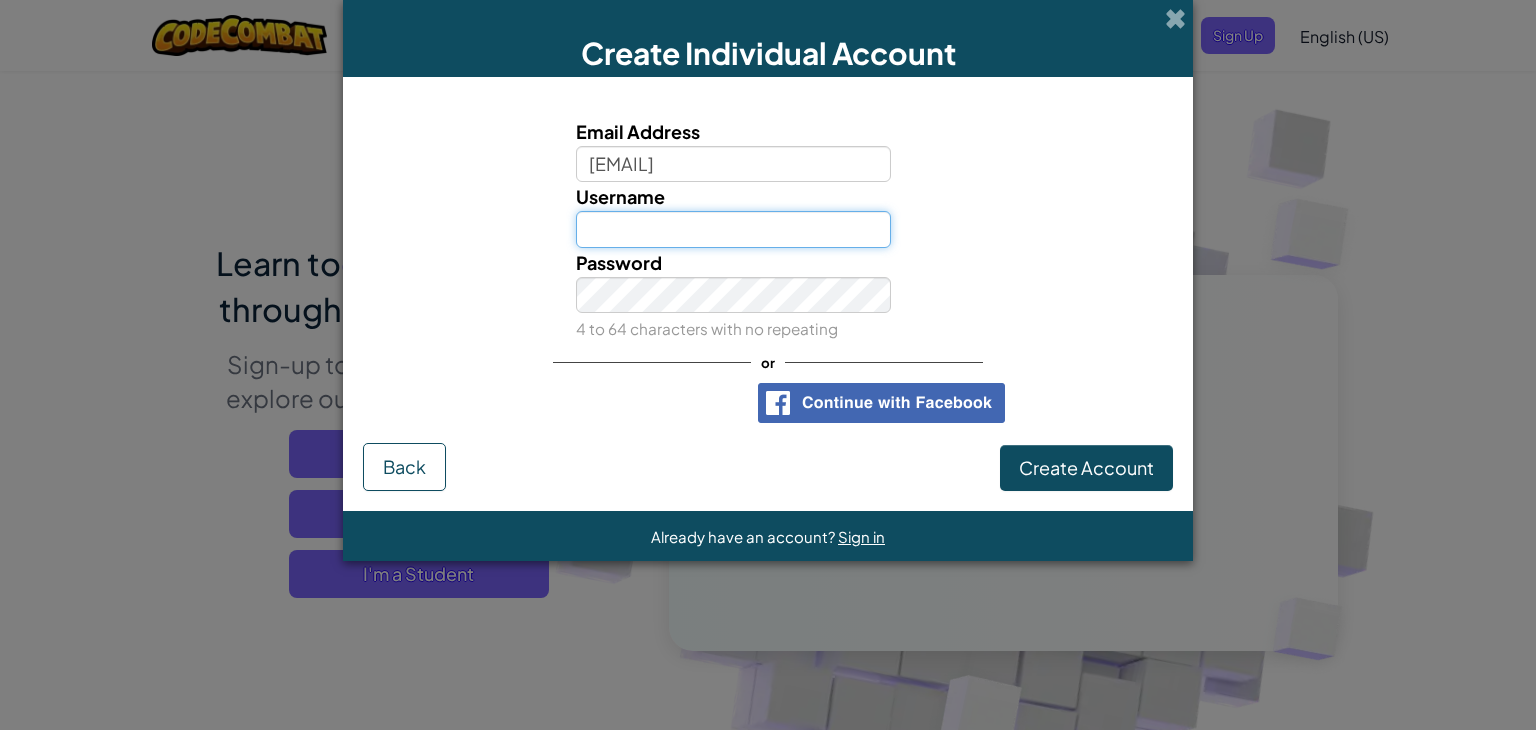 click on "Username" at bounding box center [734, 229] 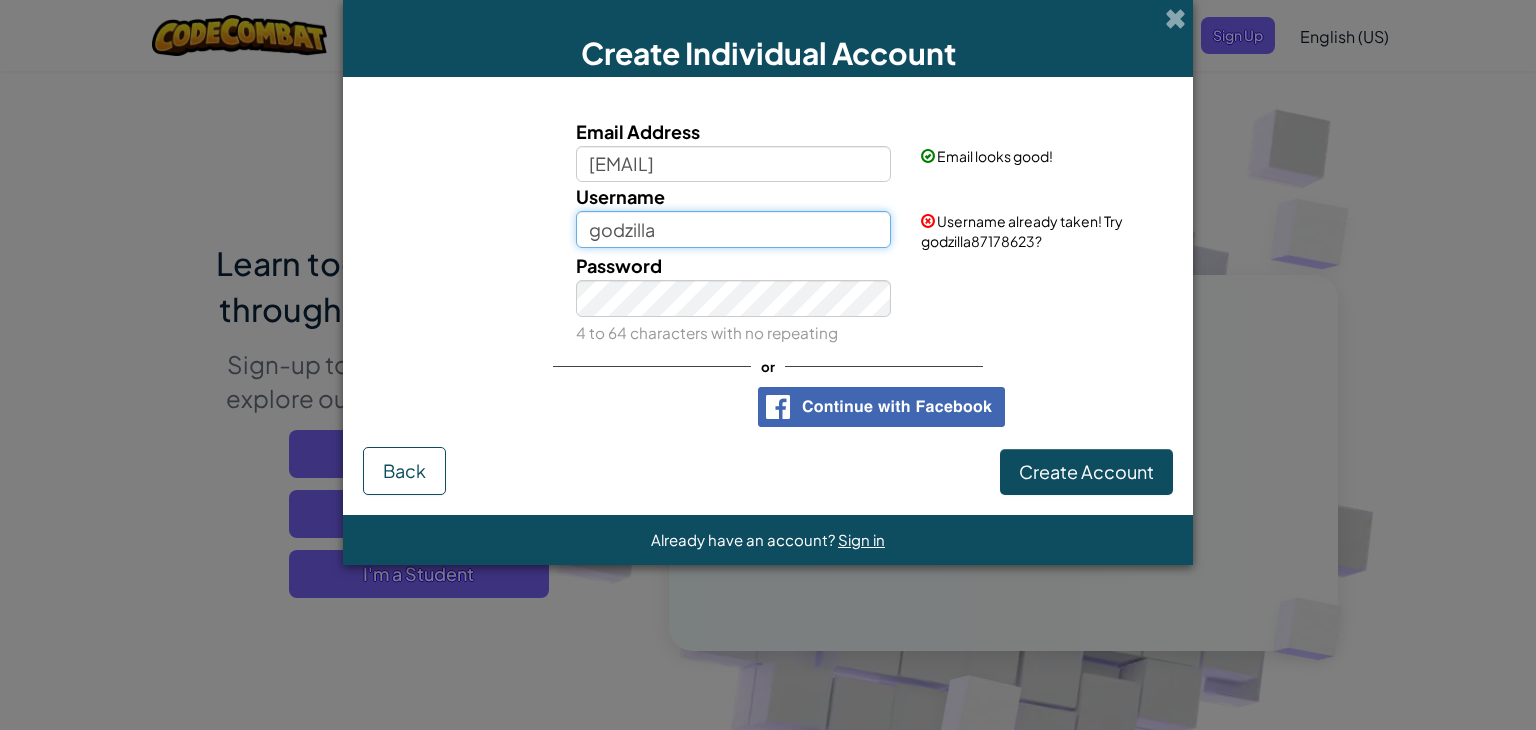 click on "godzilla" at bounding box center (734, 229) 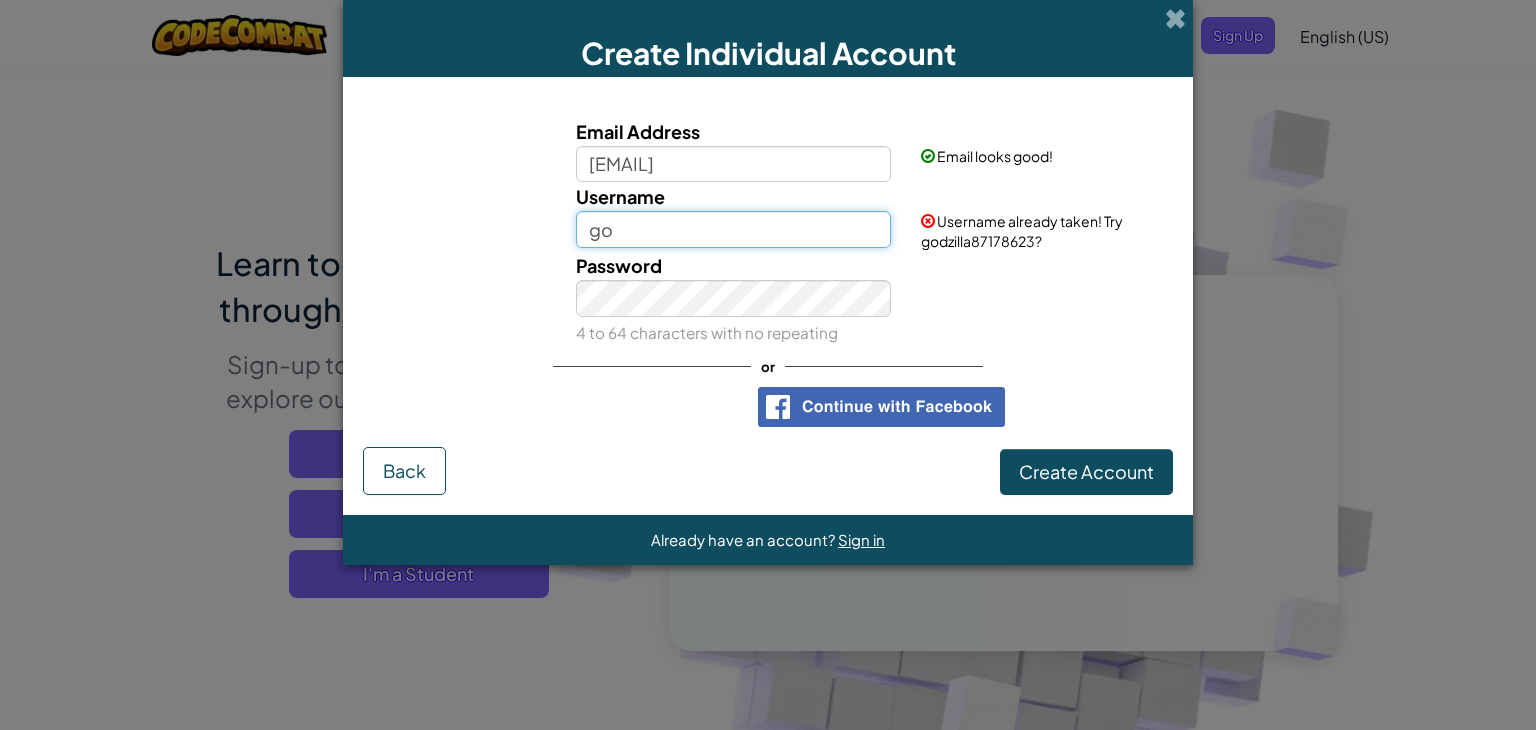 type on "g" 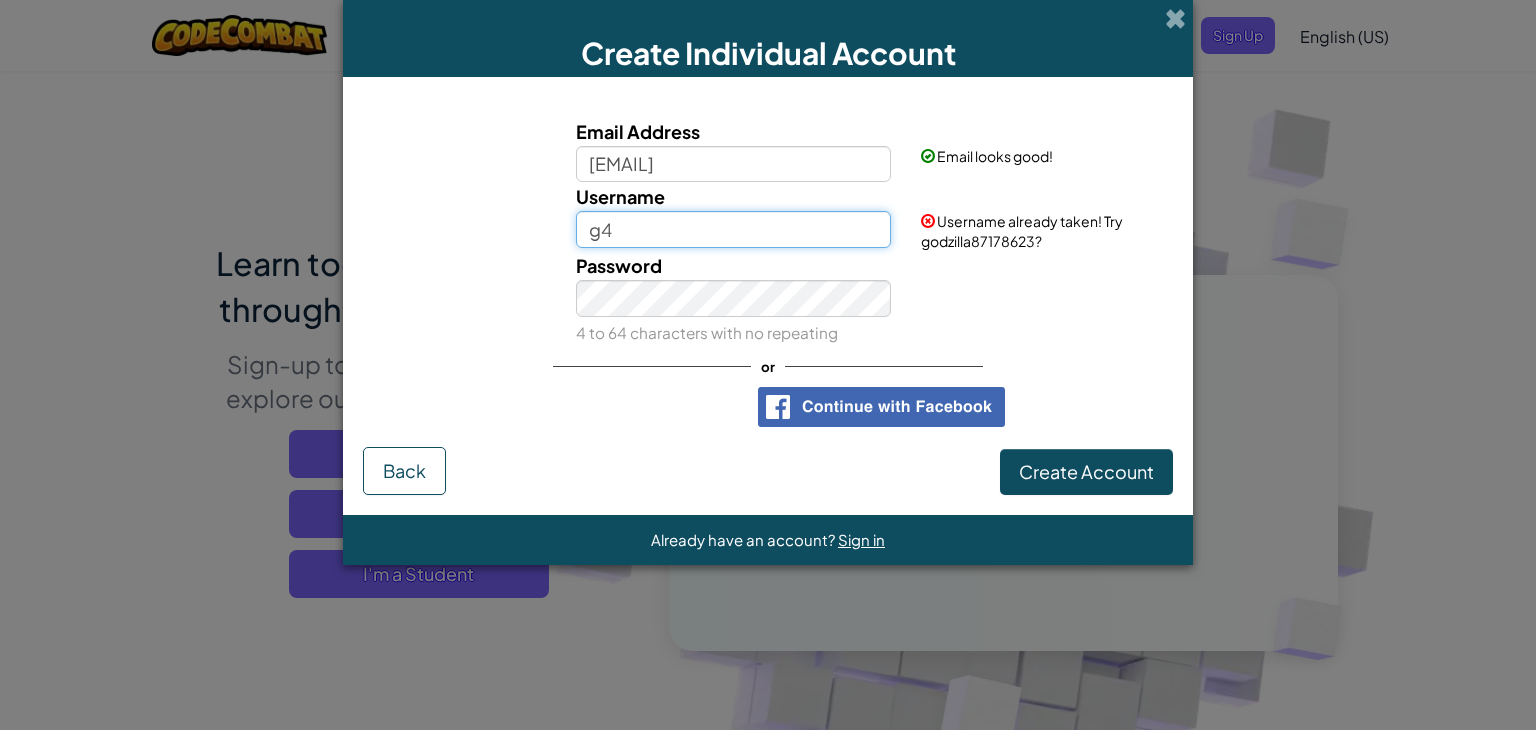 type on "g" 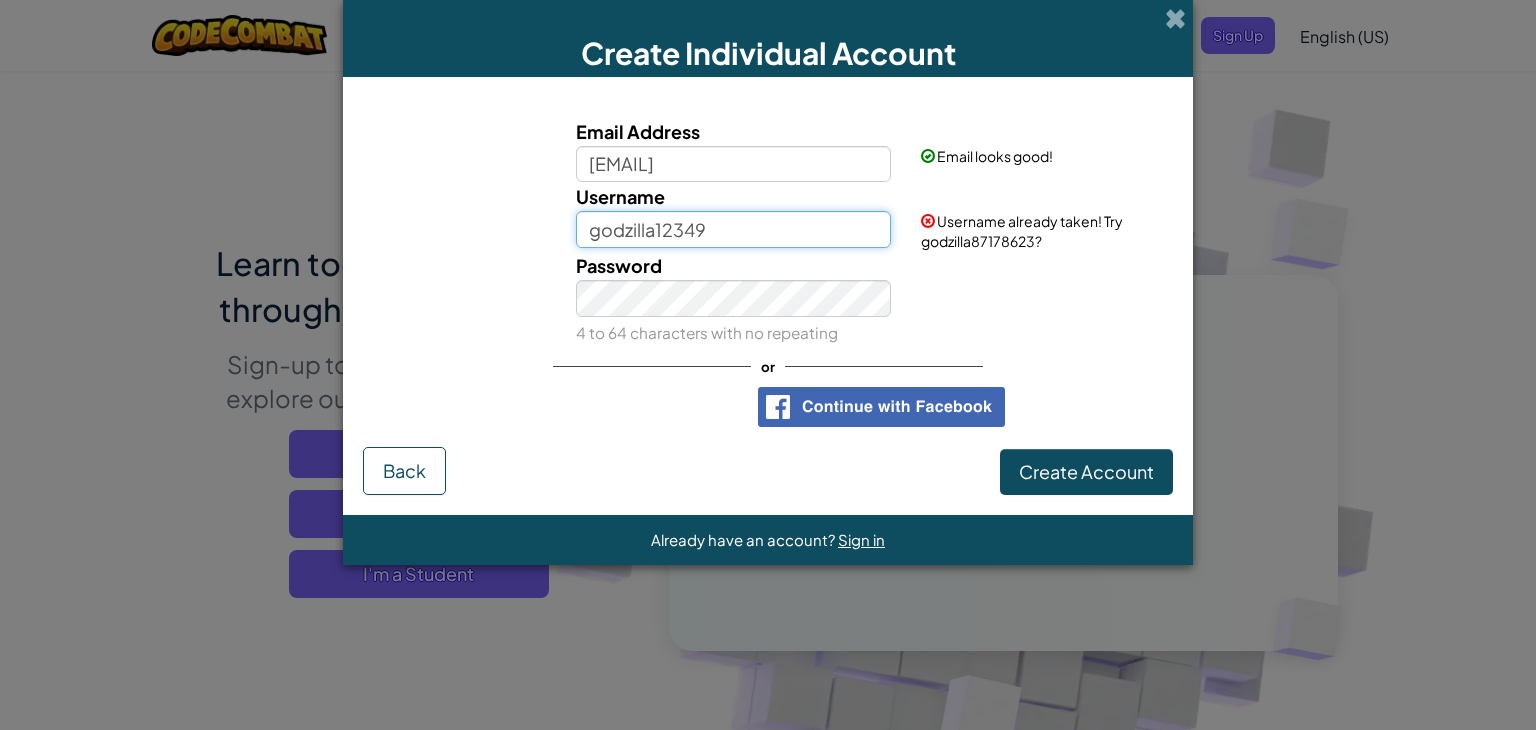 type on "godzilla12349" 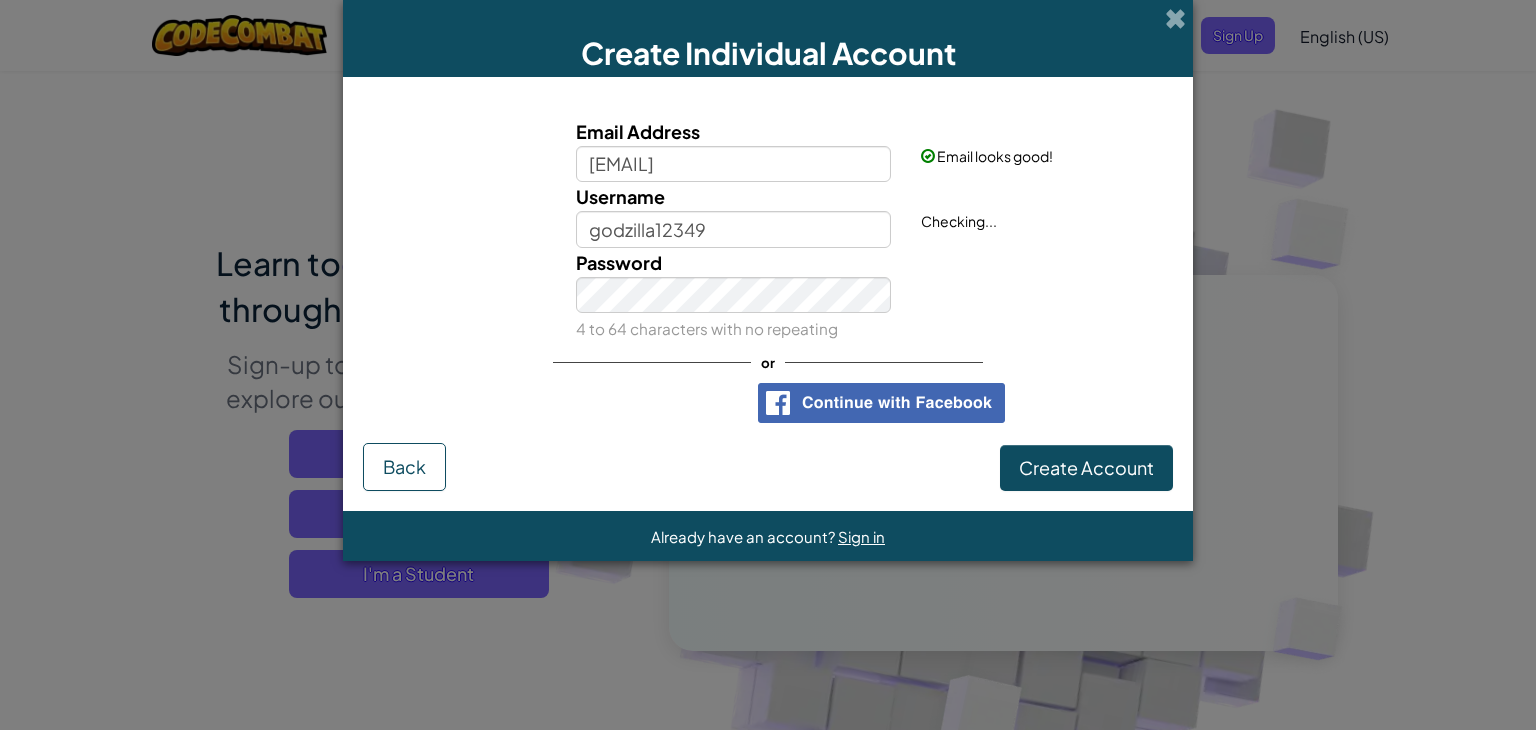 click on "Email Address [EMAIL] Email looks good! Username [USERNAME] Checking... Password 4 to 64 characters with no repeating or Create Account Back" at bounding box center [768, 294] 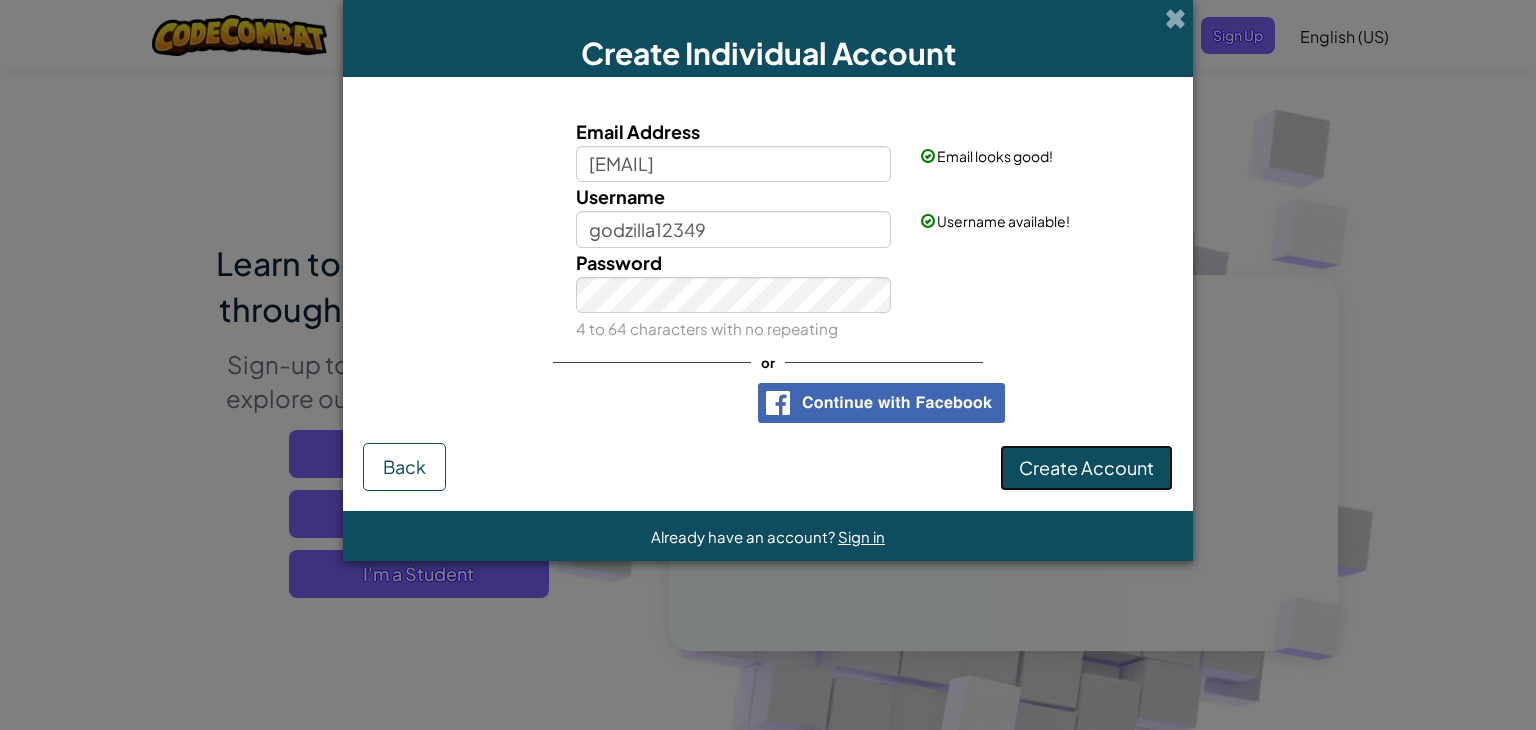 click on "Create Account" at bounding box center (1086, 467) 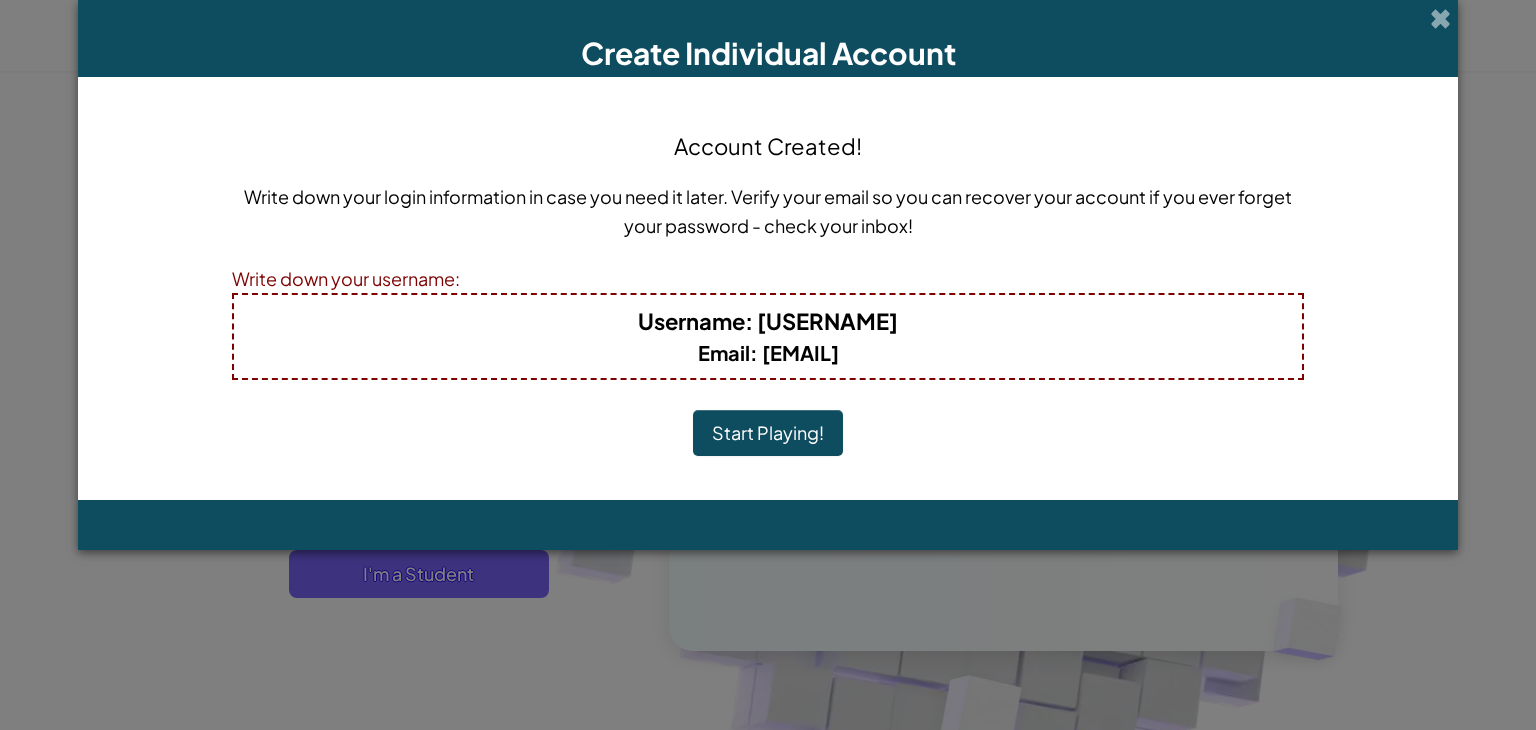 click on "Start Playing!" at bounding box center (768, 433) 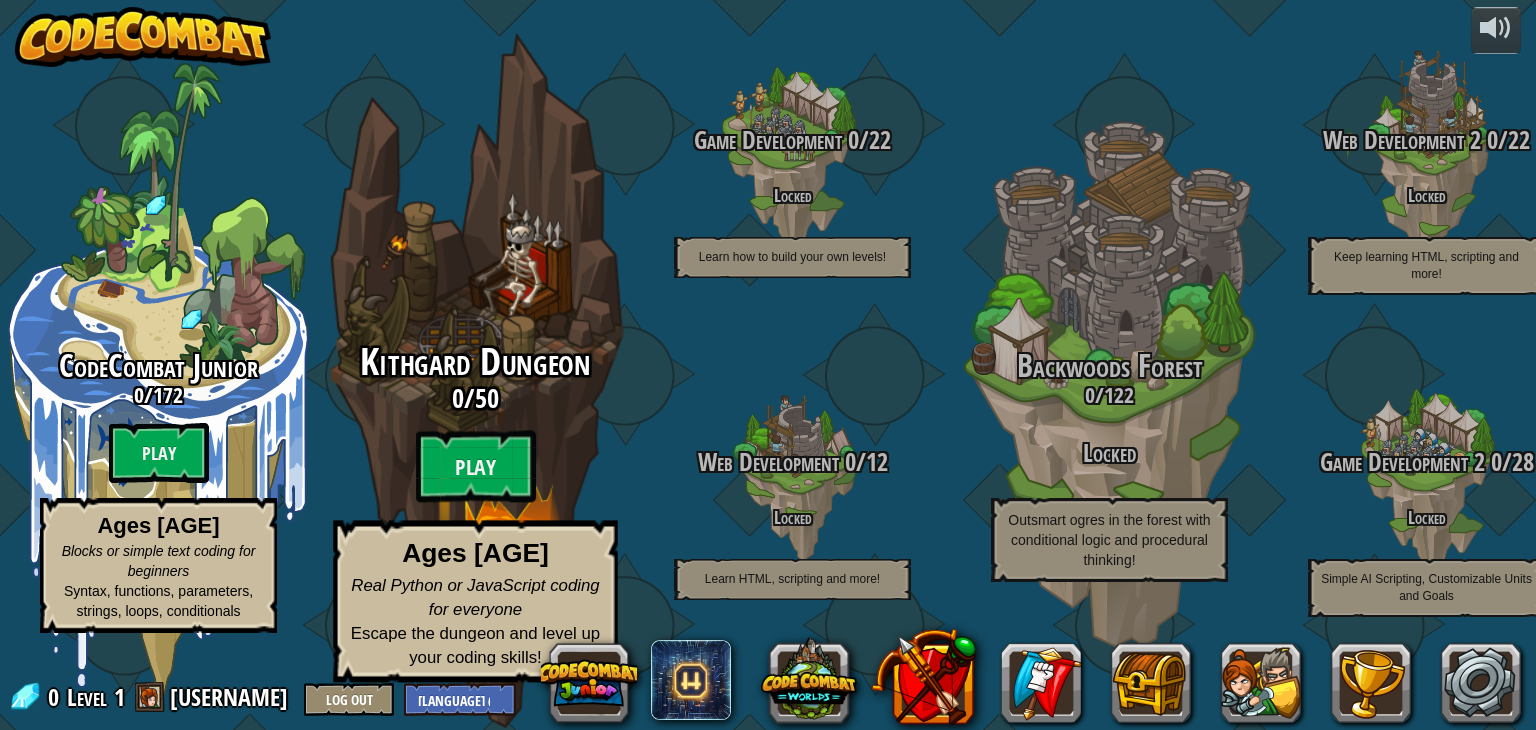 scroll, scrollTop: 0, scrollLeft: 0, axis: both 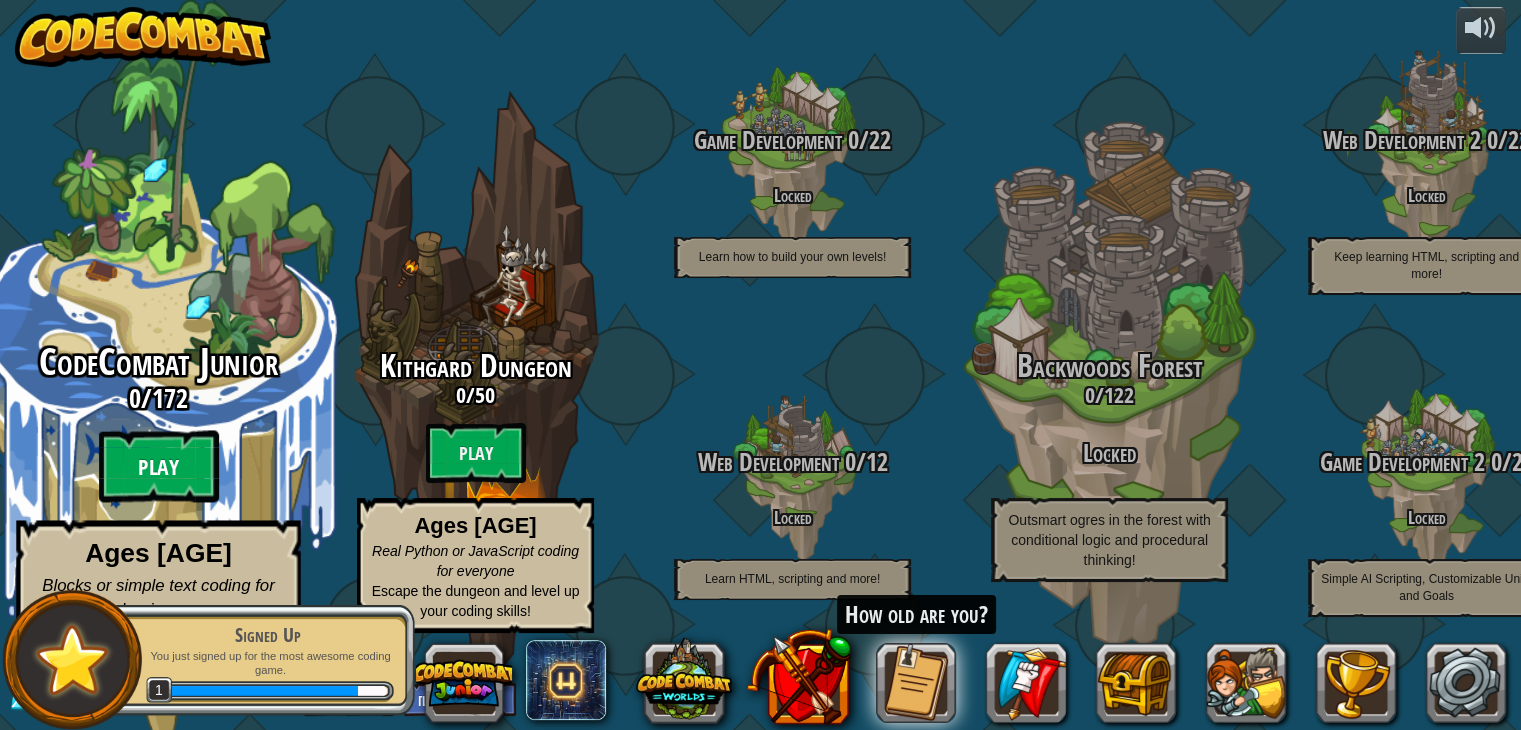 click on "Play" at bounding box center [159, 467] 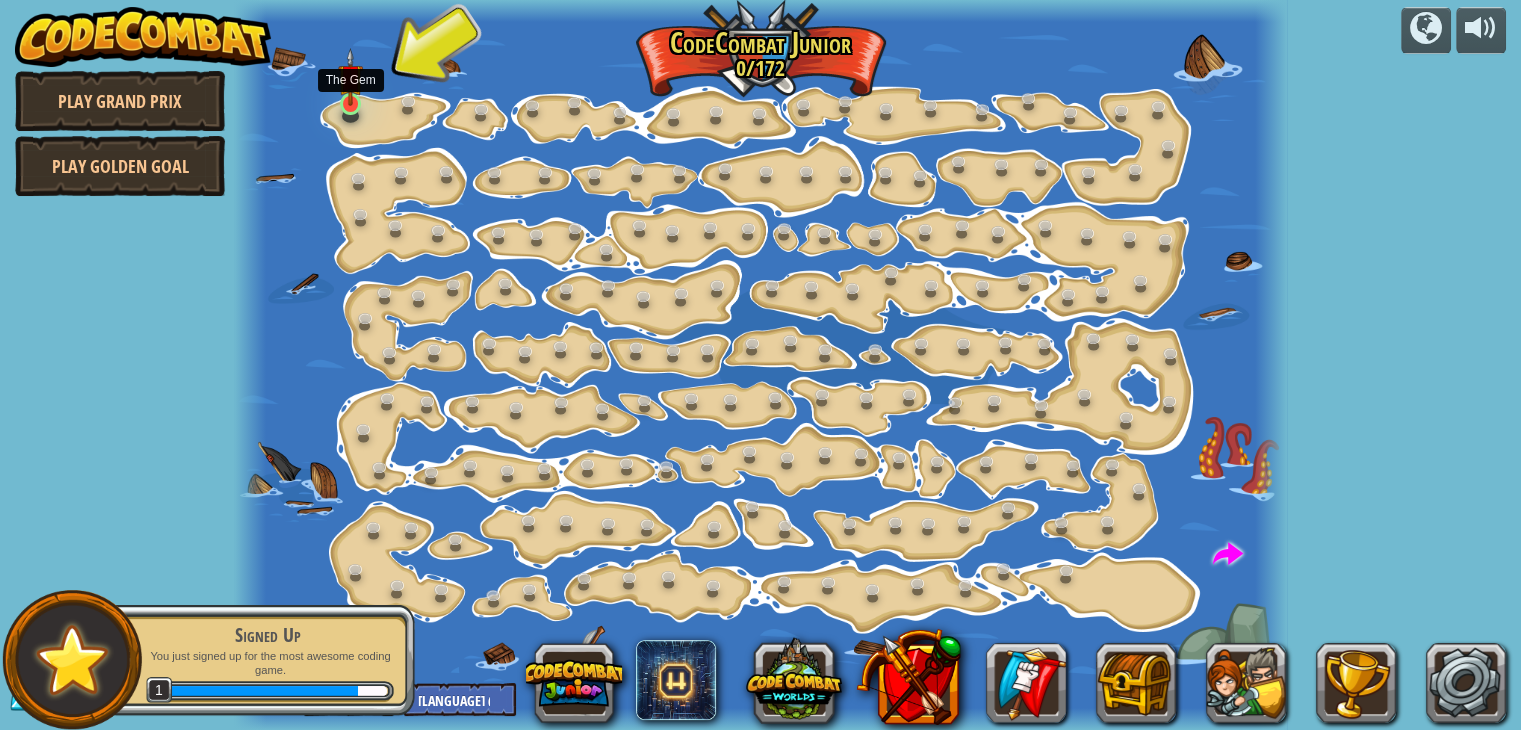 click at bounding box center [351, 77] 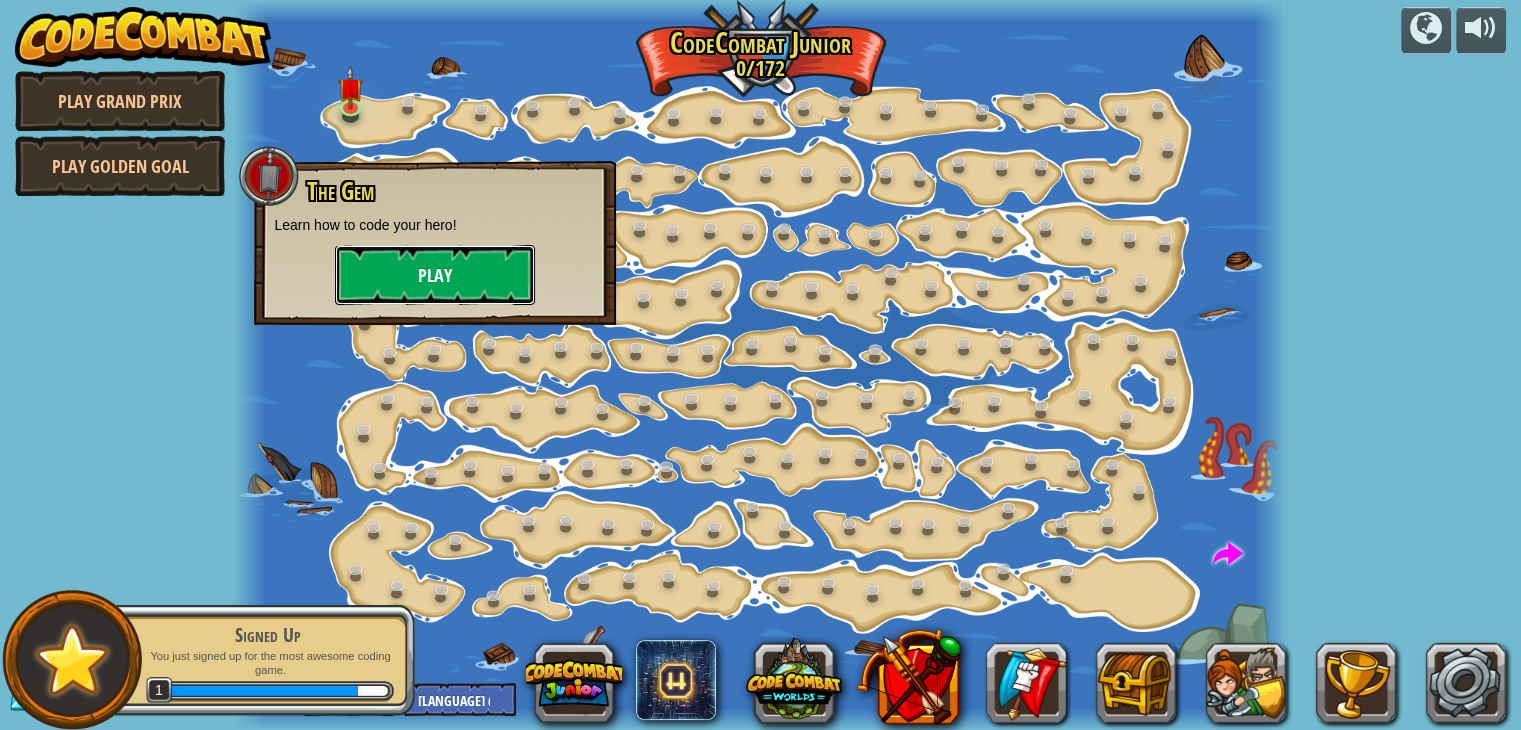 click on "Play" at bounding box center (435, 275) 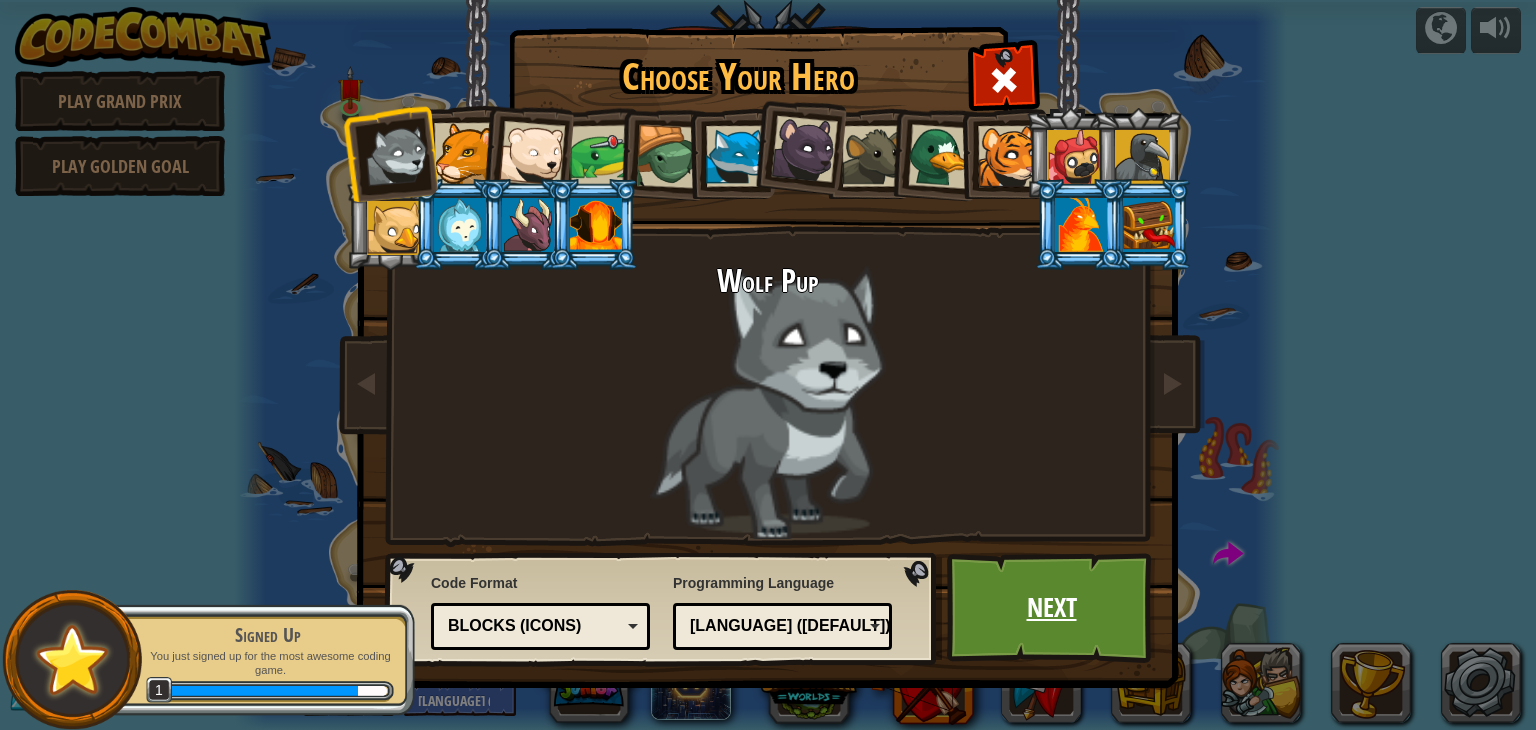 click on "Next" at bounding box center (1051, 608) 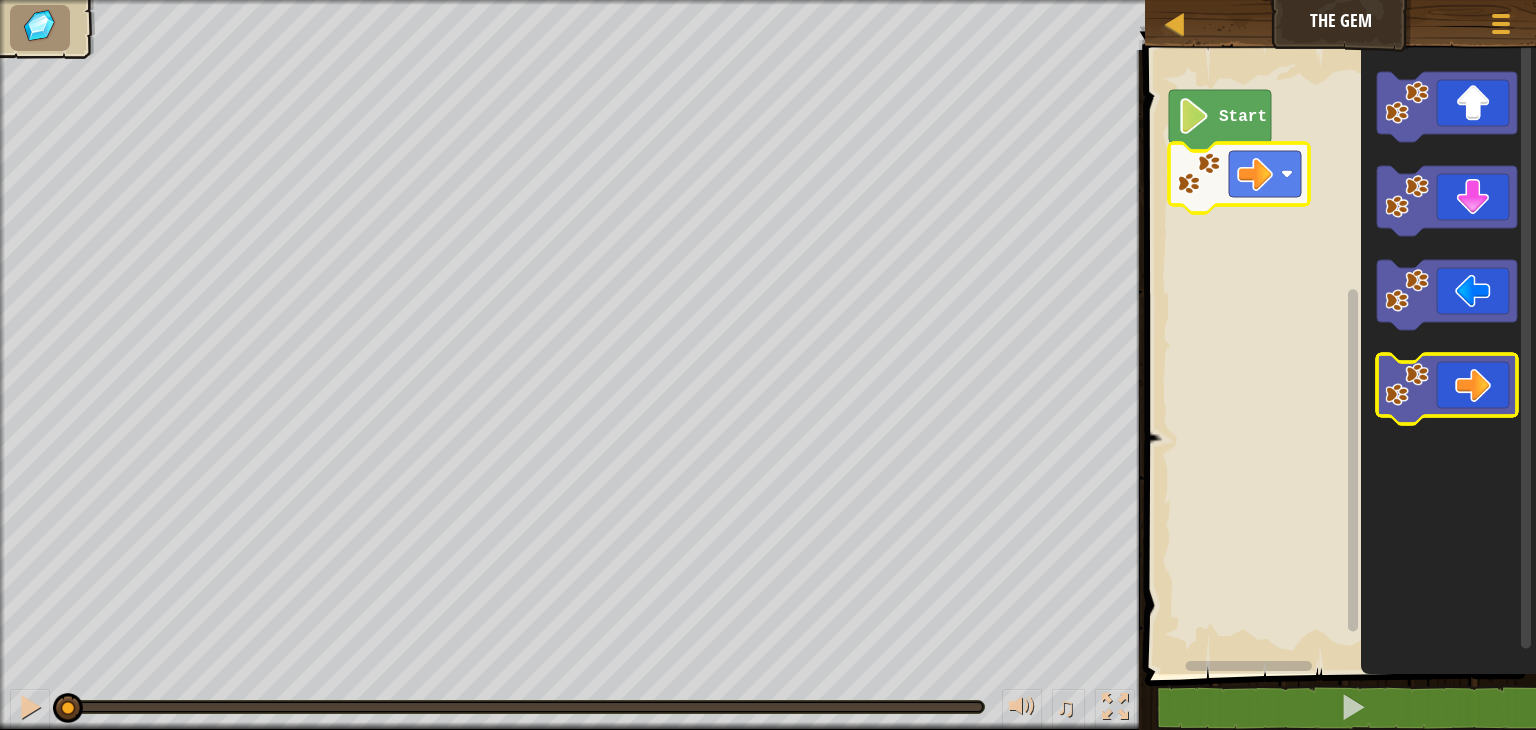 click 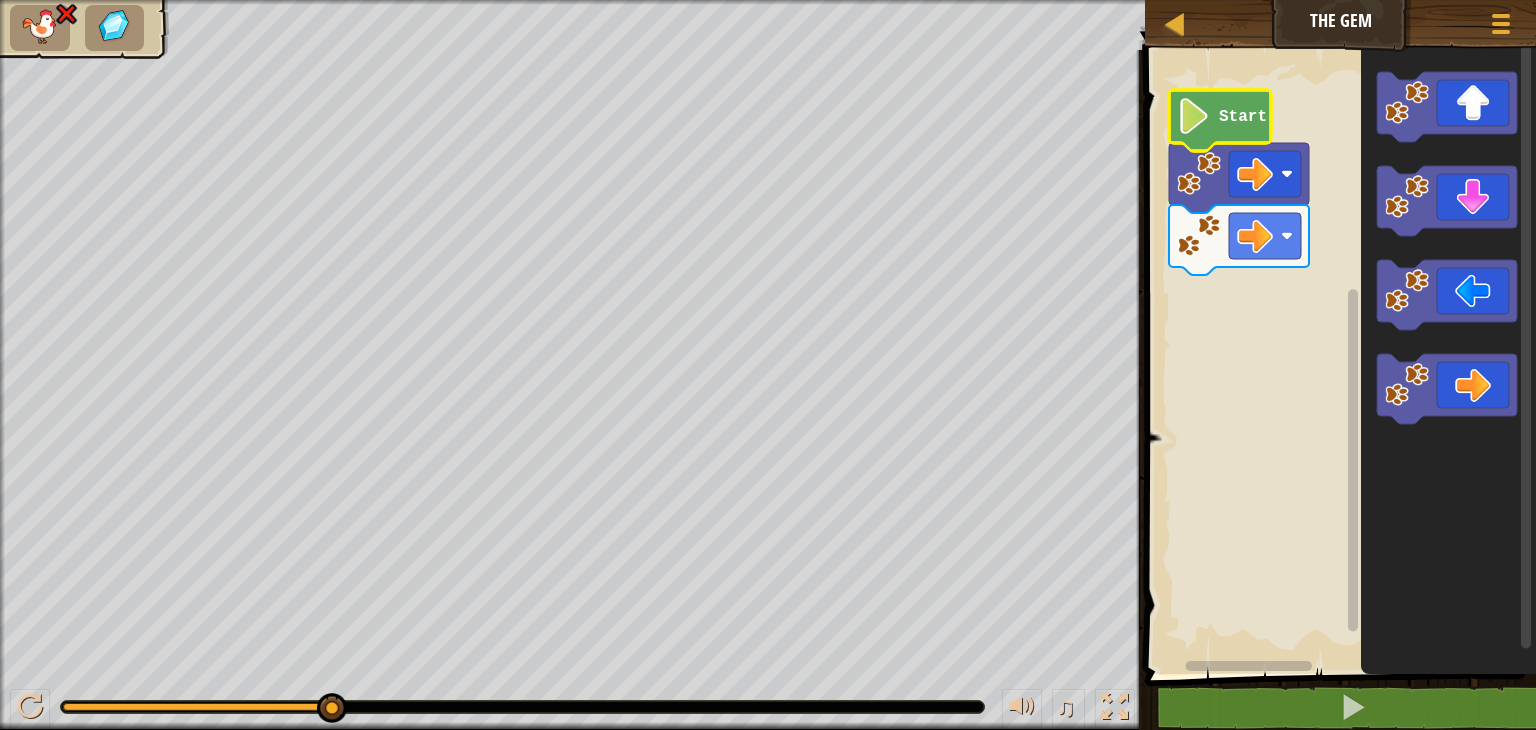 click 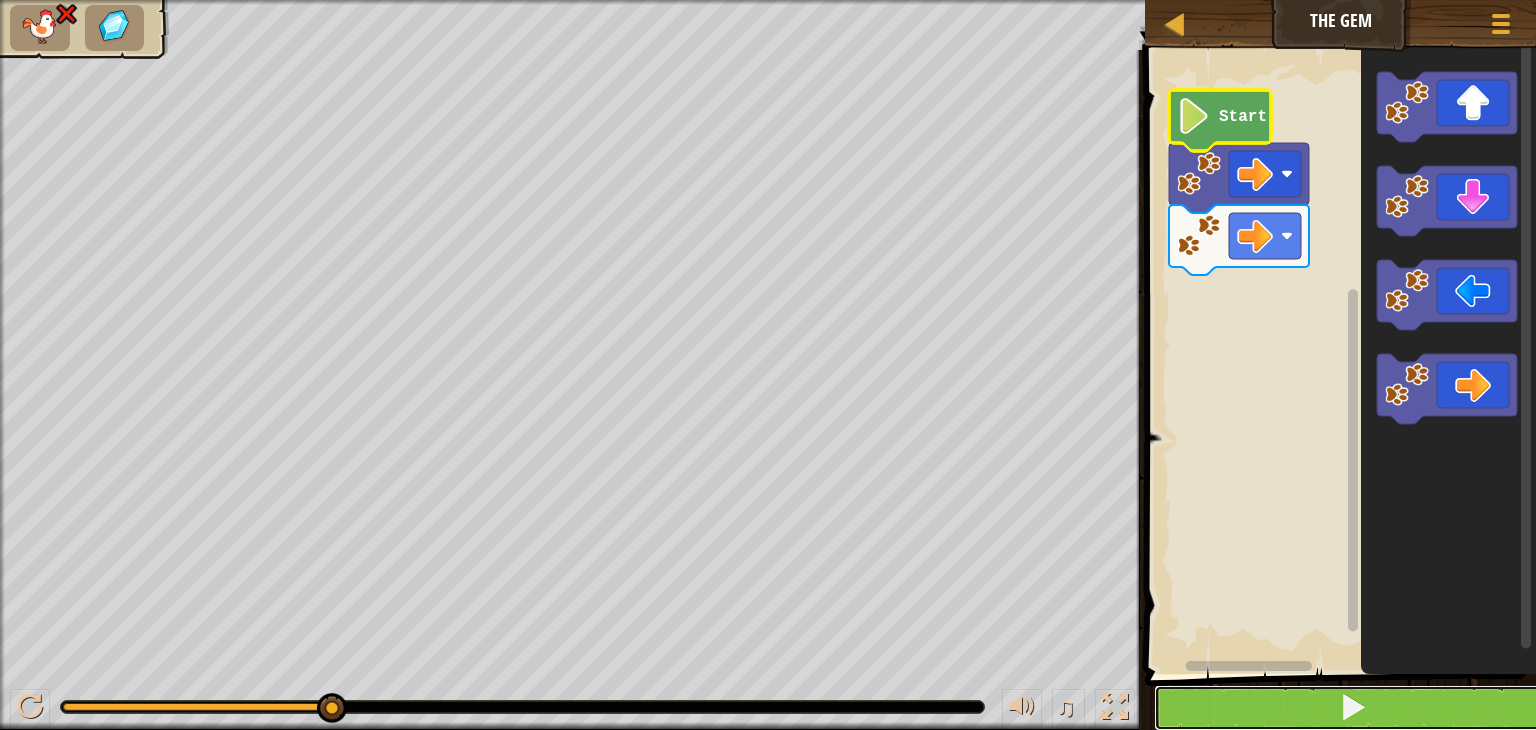 click at bounding box center (1352, 708) 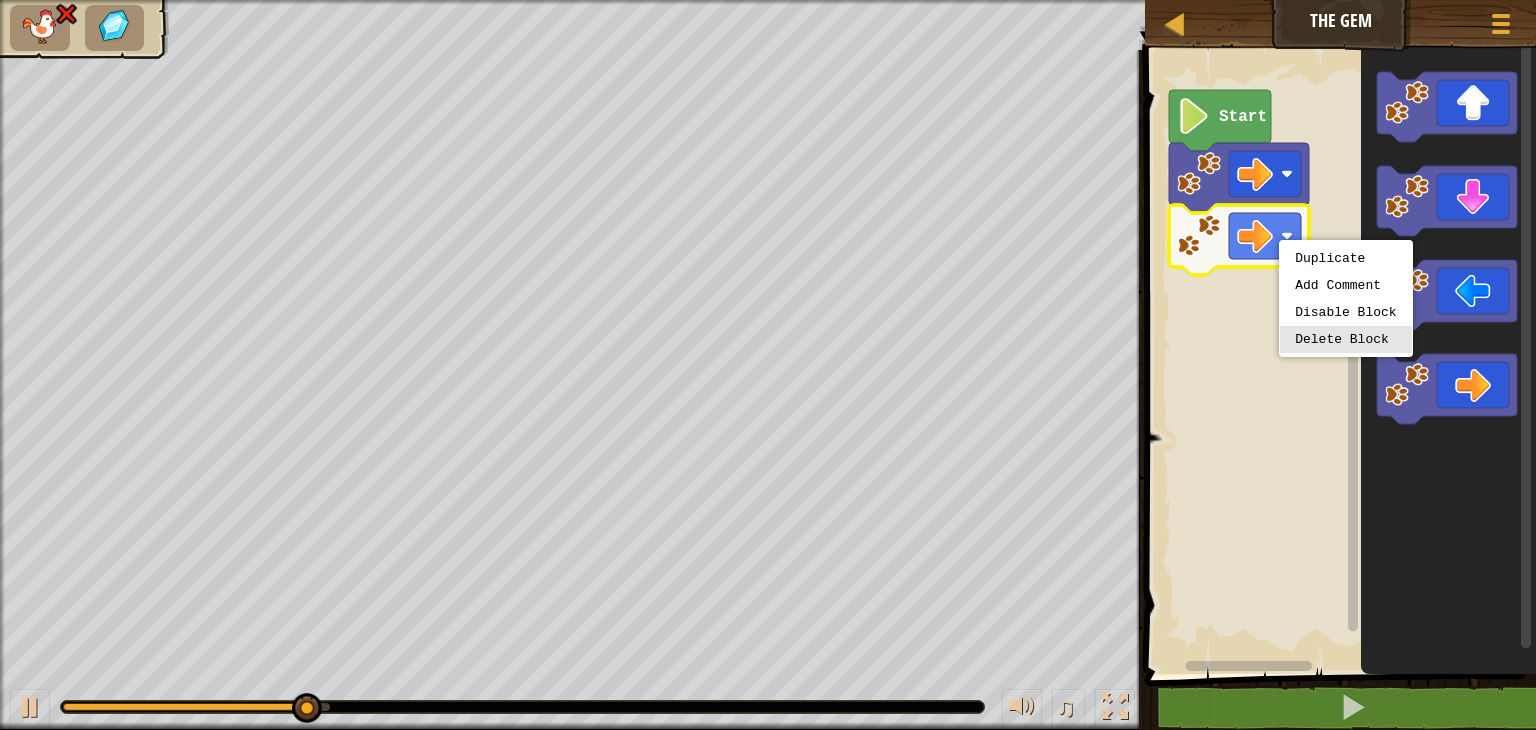 click on "Duplicate Add Comment Disable Block Delete Block" at bounding box center [1345, 298] 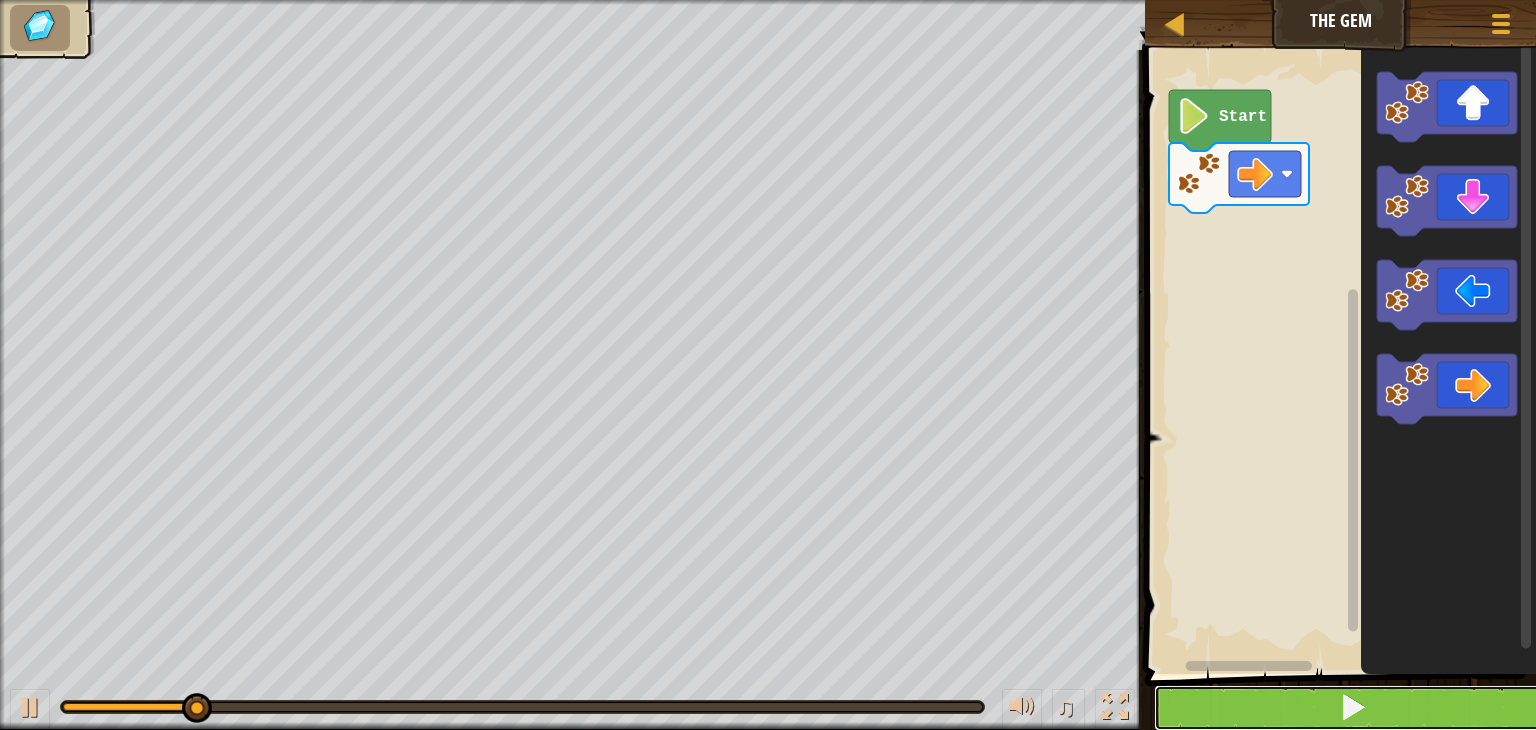 click at bounding box center (1352, 708) 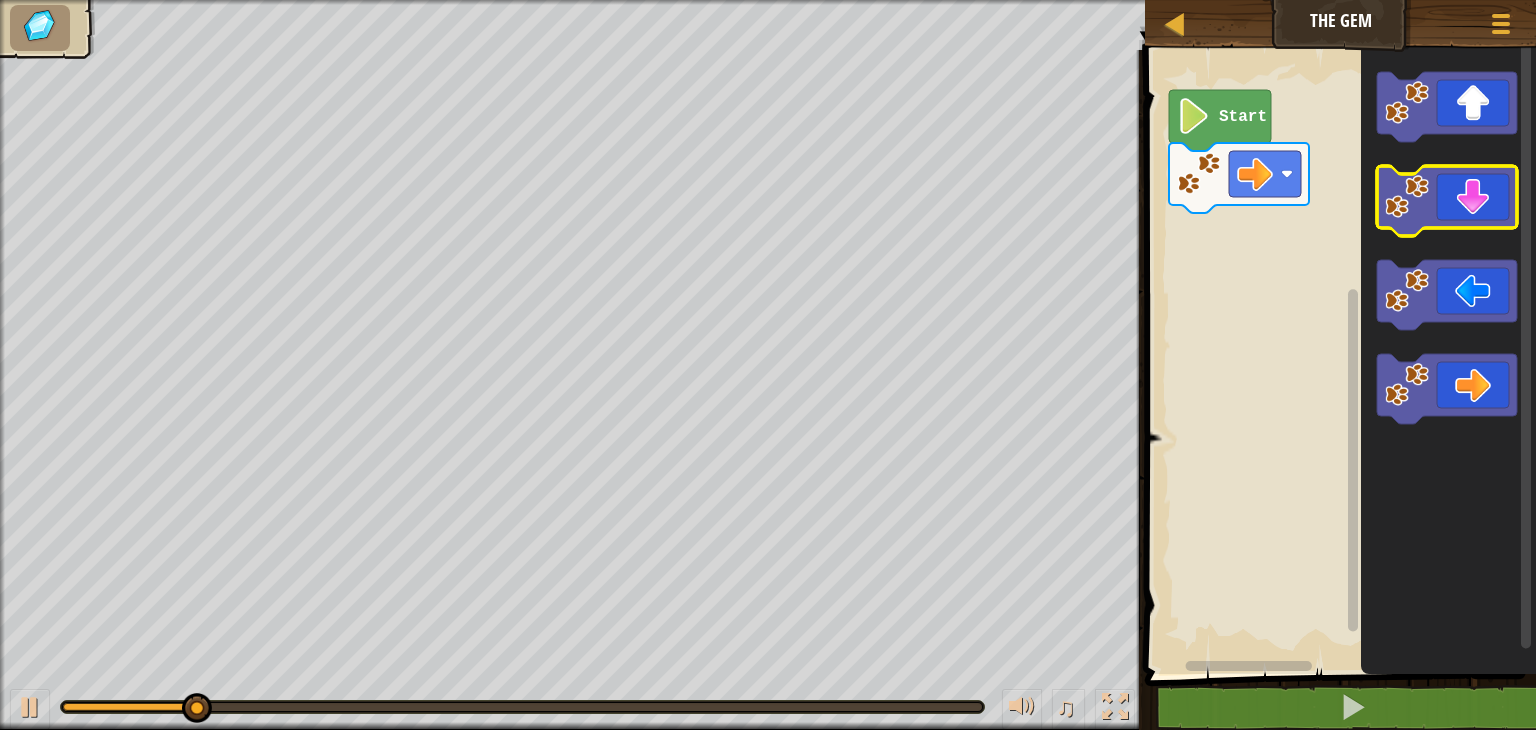 click 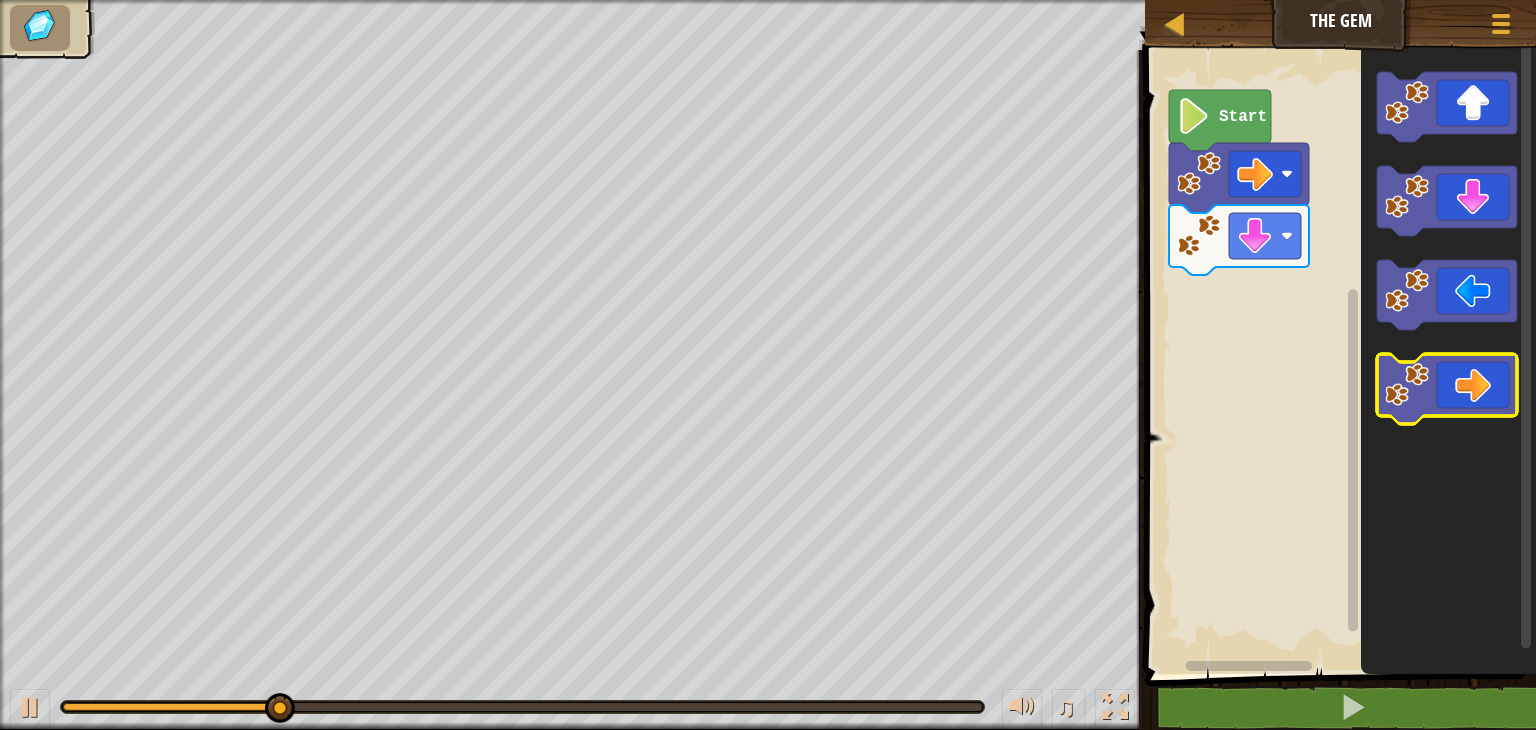 click 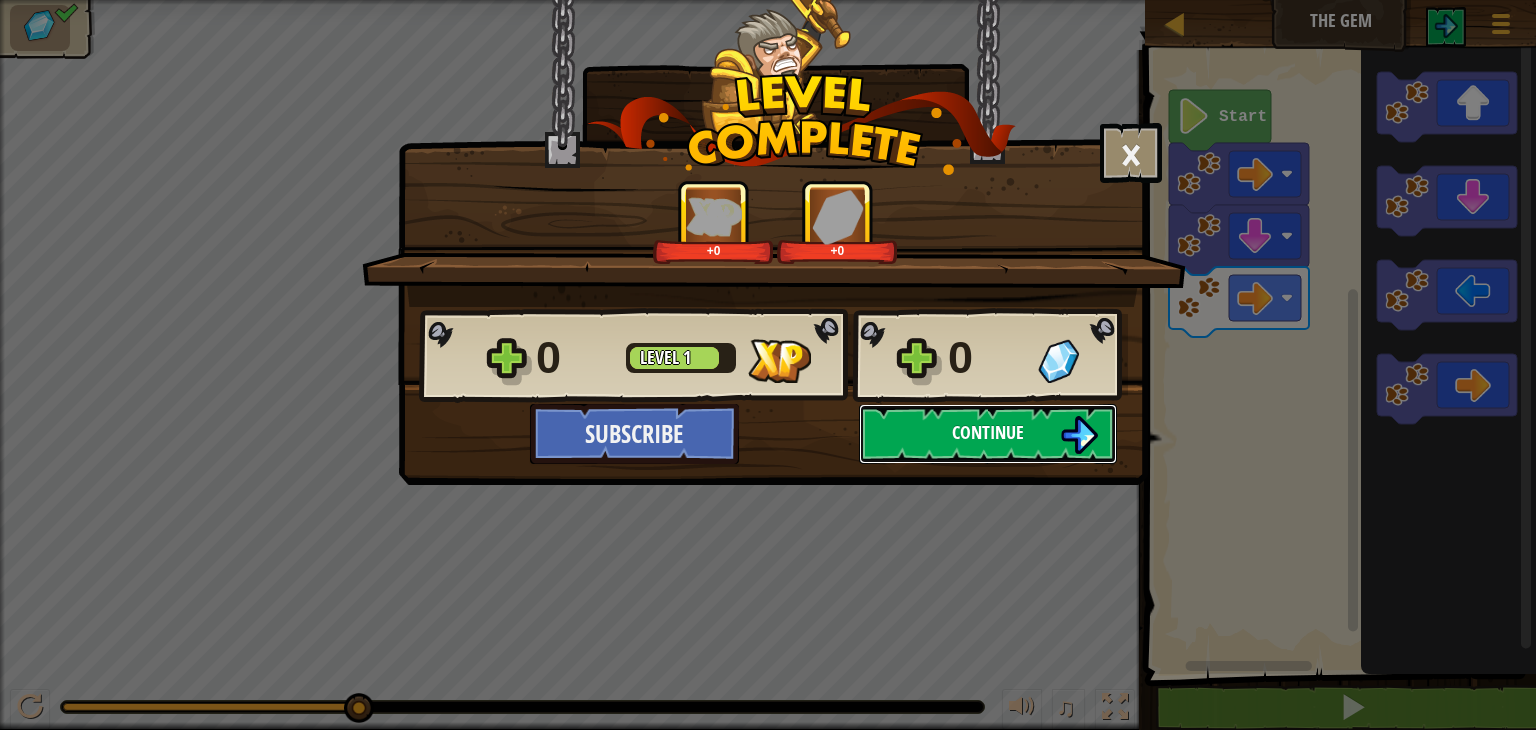 click on "Continue" at bounding box center (988, 432) 